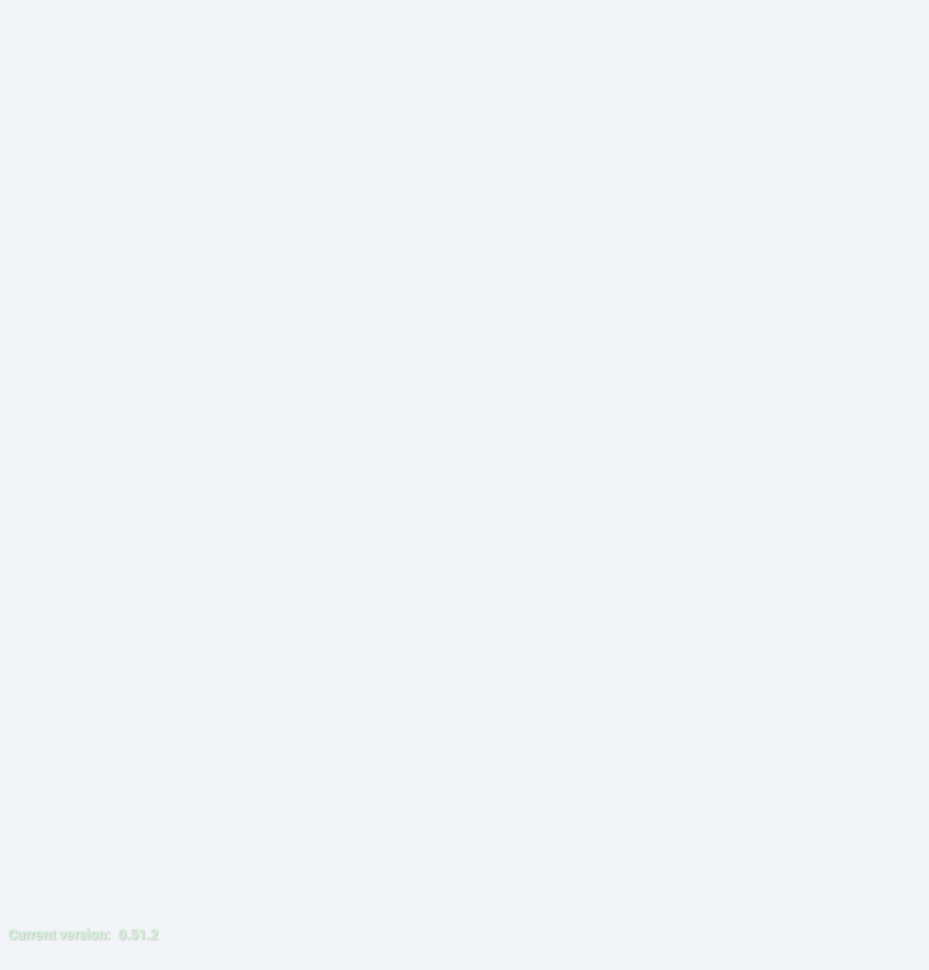 scroll, scrollTop: 0, scrollLeft: 0, axis: both 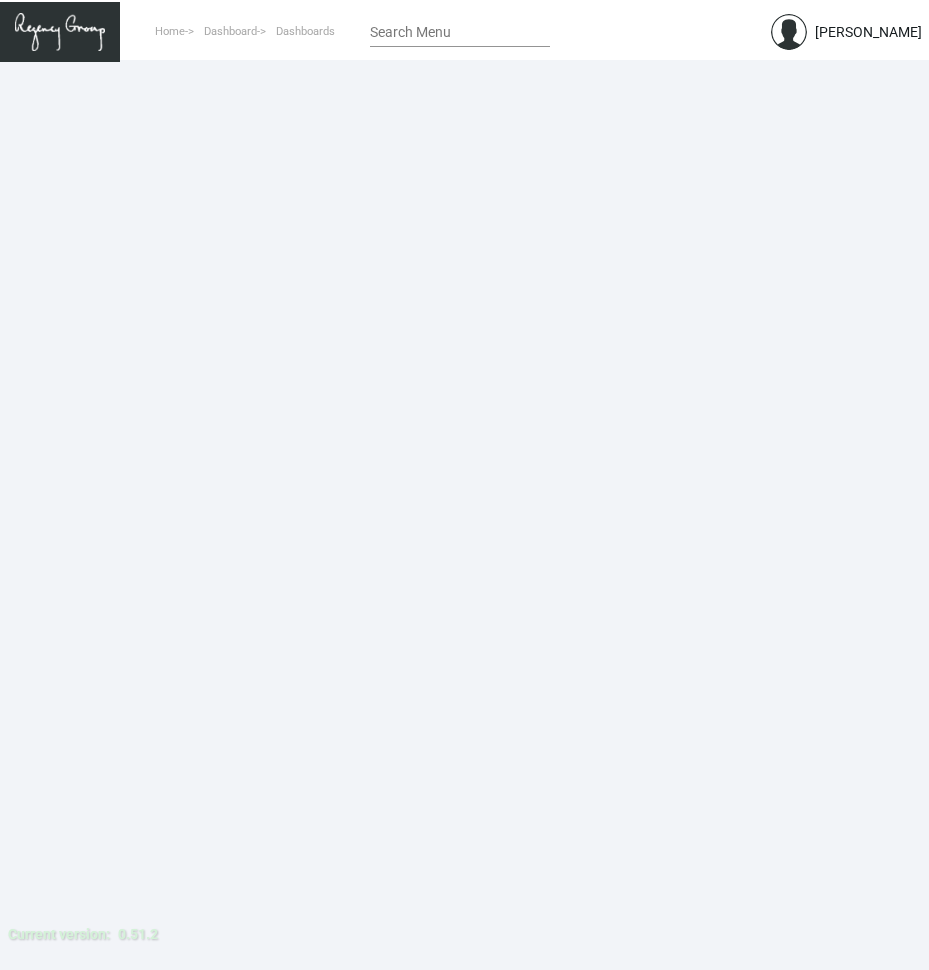 click on "Search Menu" at bounding box center (460, 33) 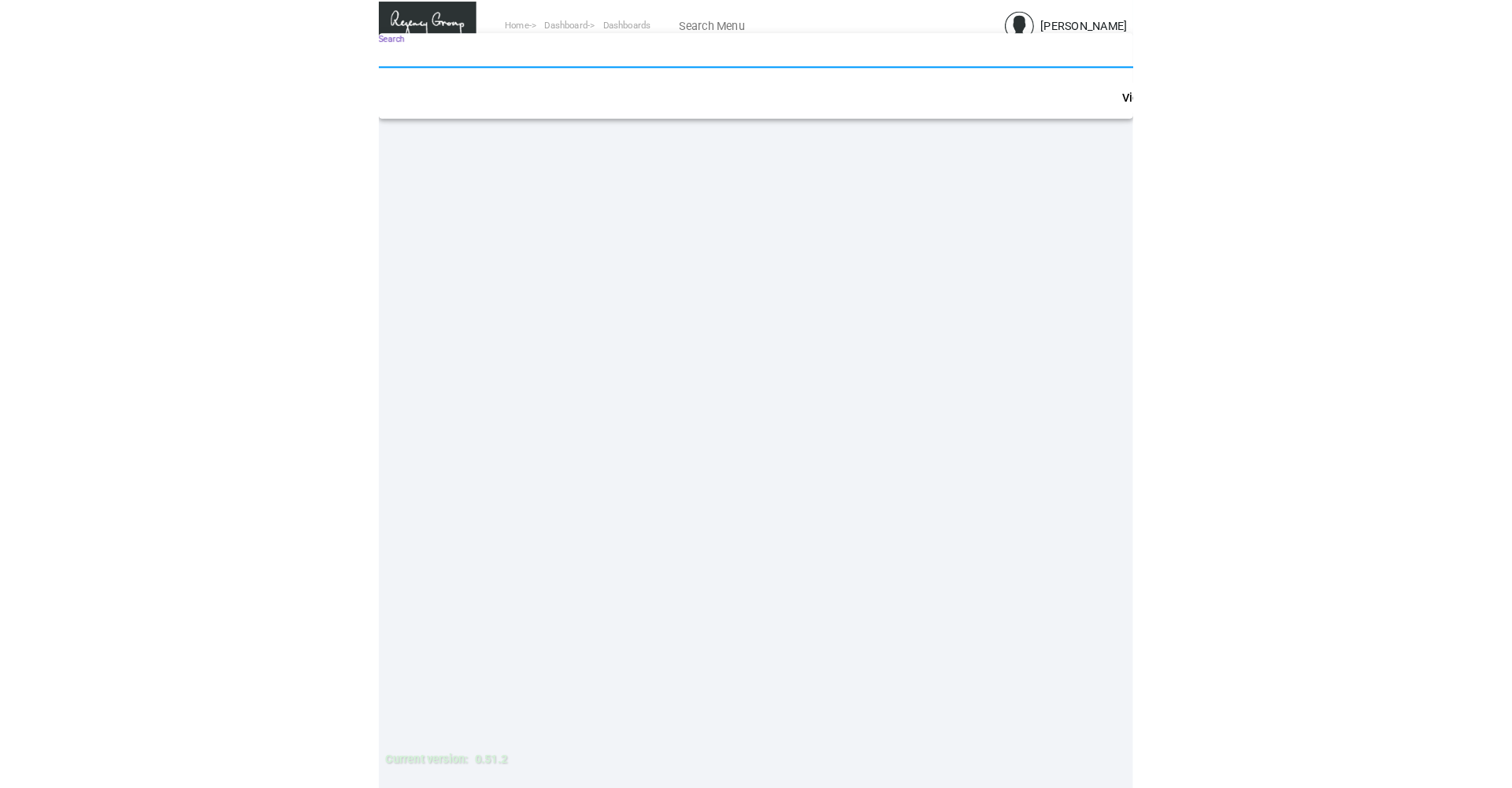 scroll, scrollTop: 0, scrollLeft: 0, axis: both 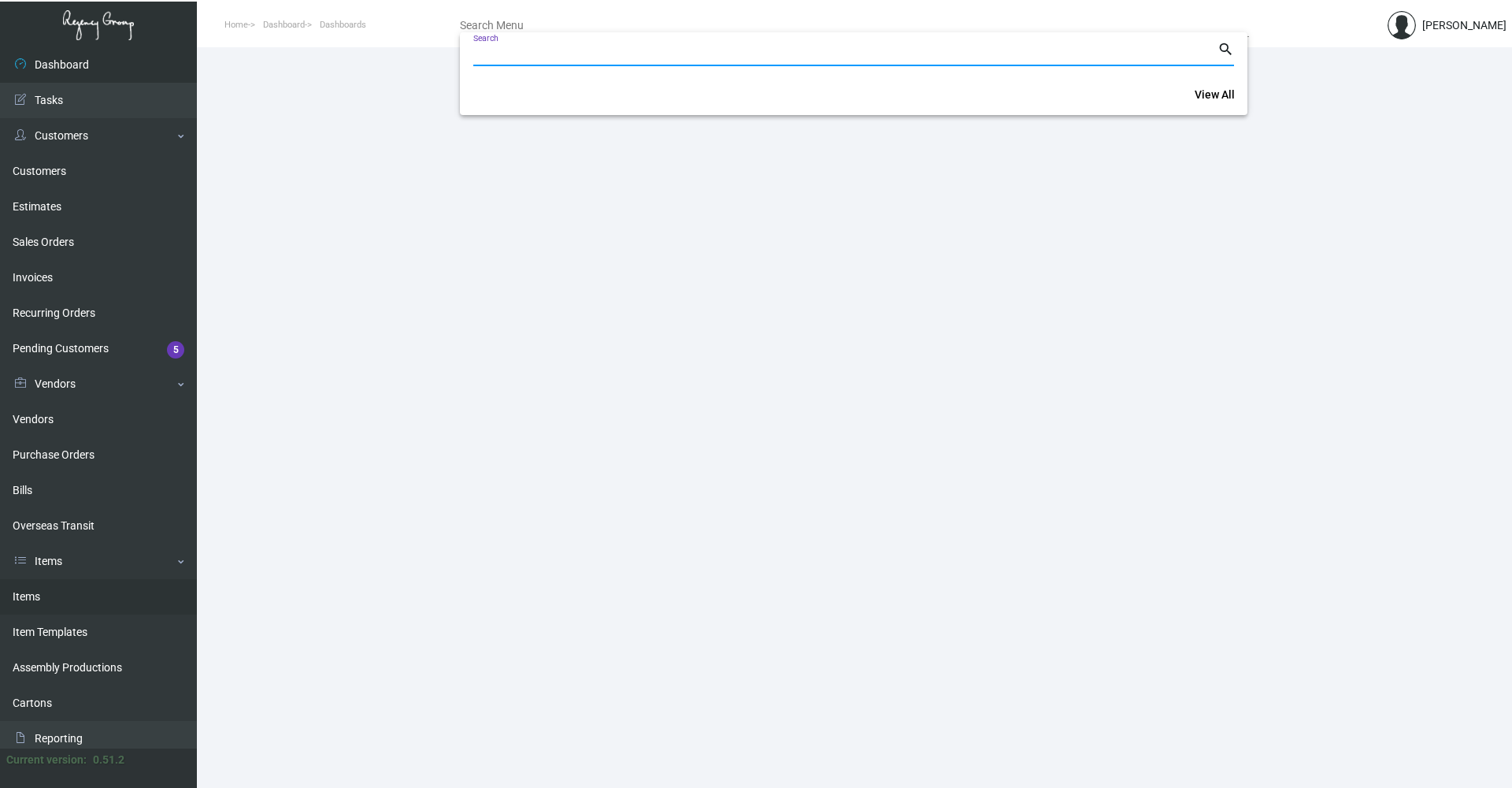 click at bounding box center [756, 394] 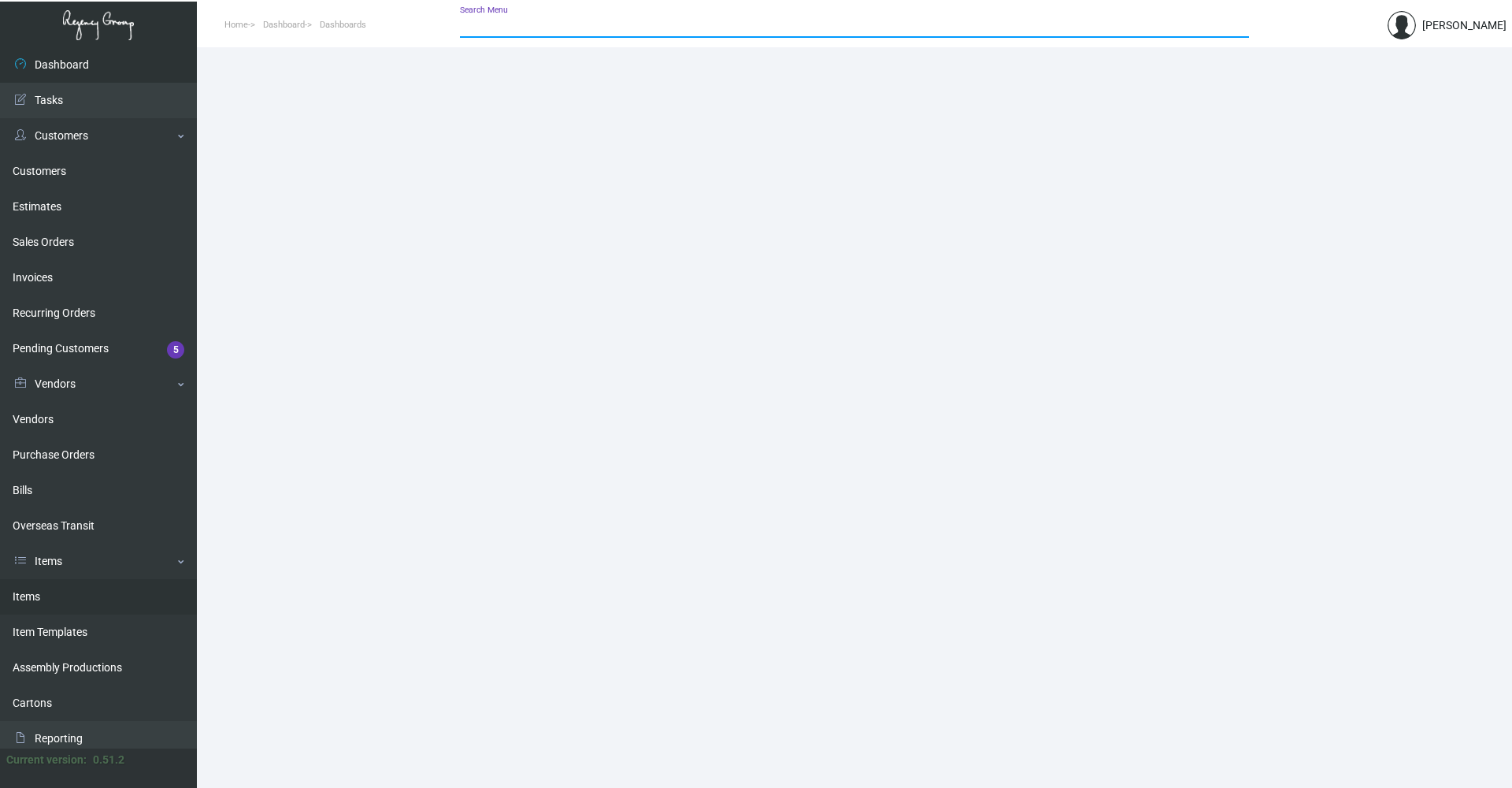 click on "Items" 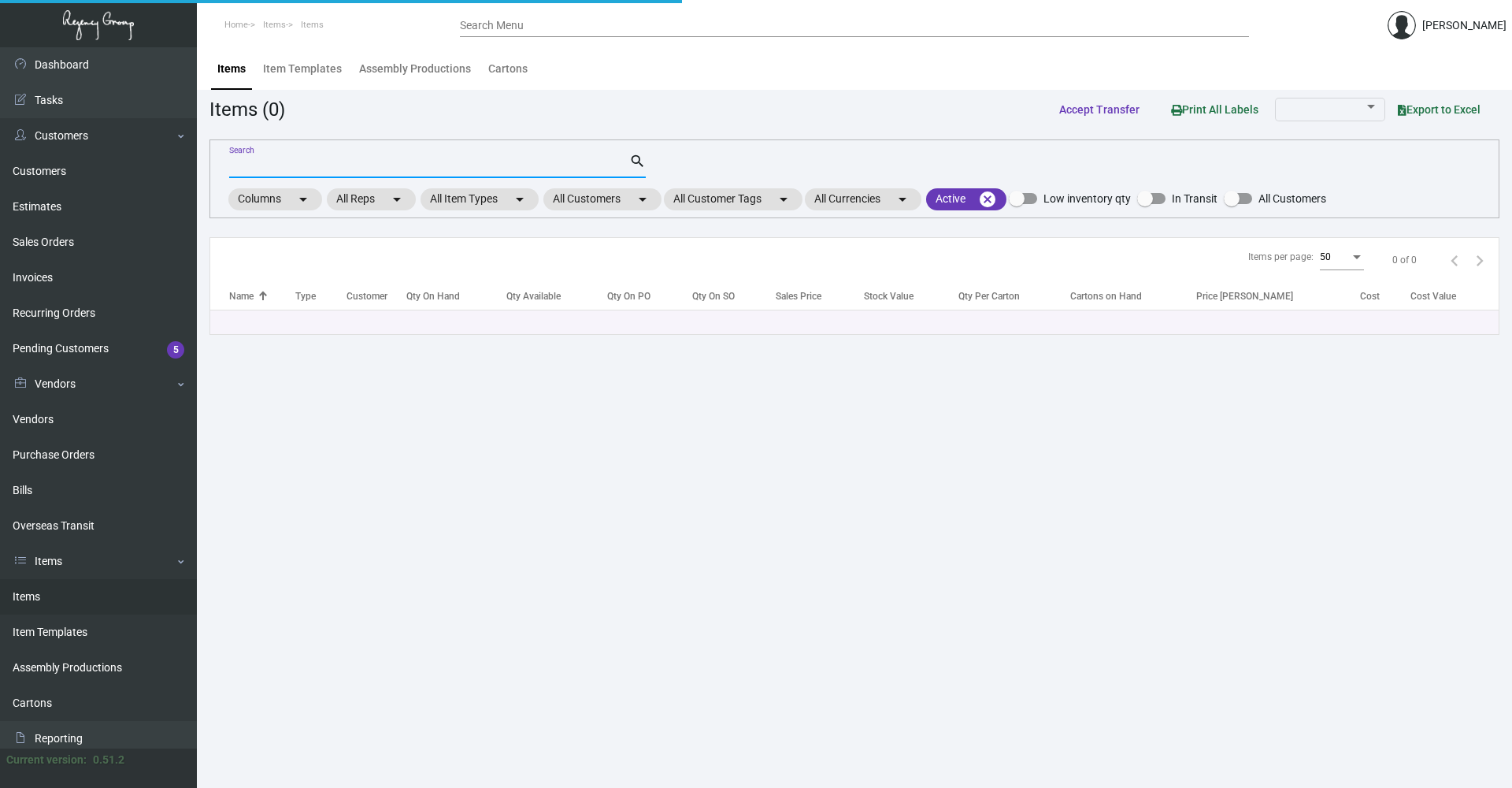 click on "Search" at bounding box center (429, 166) 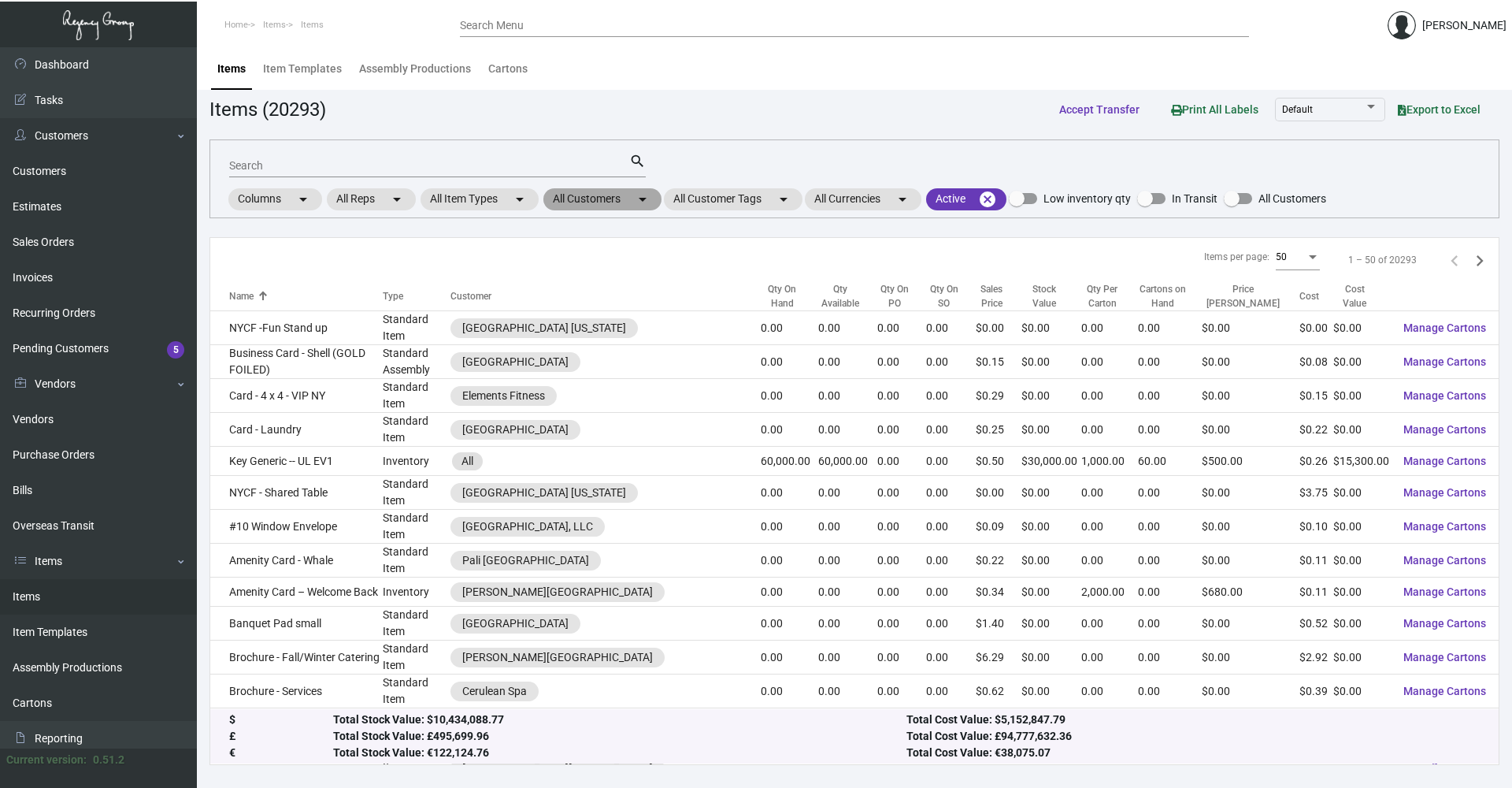 click on "All Customers  arrow_drop_down" 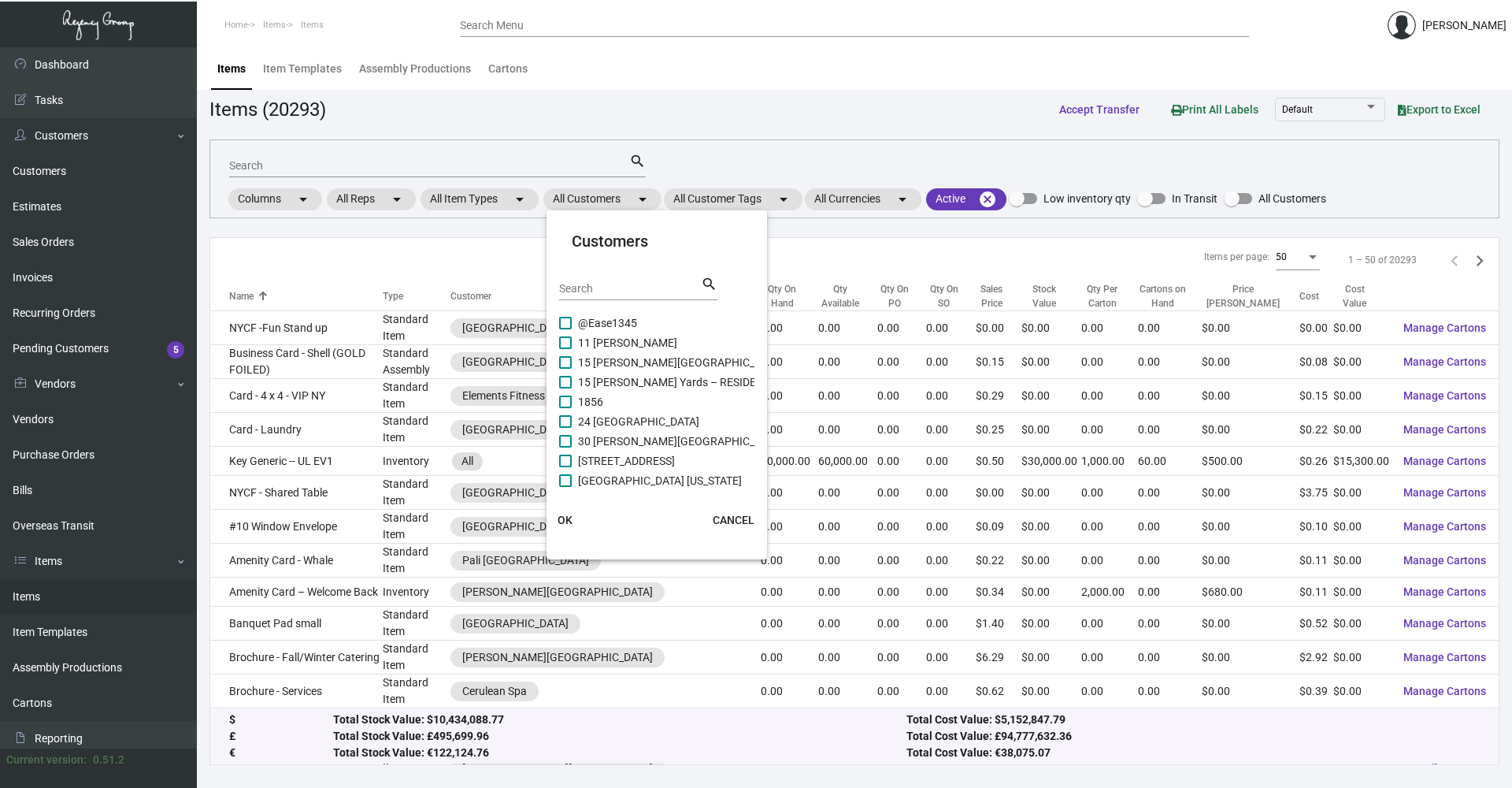 drag, startPoint x: 616, startPoint y: 274, endPoint x: 619, endPoint y: 288, distance: 14.317821 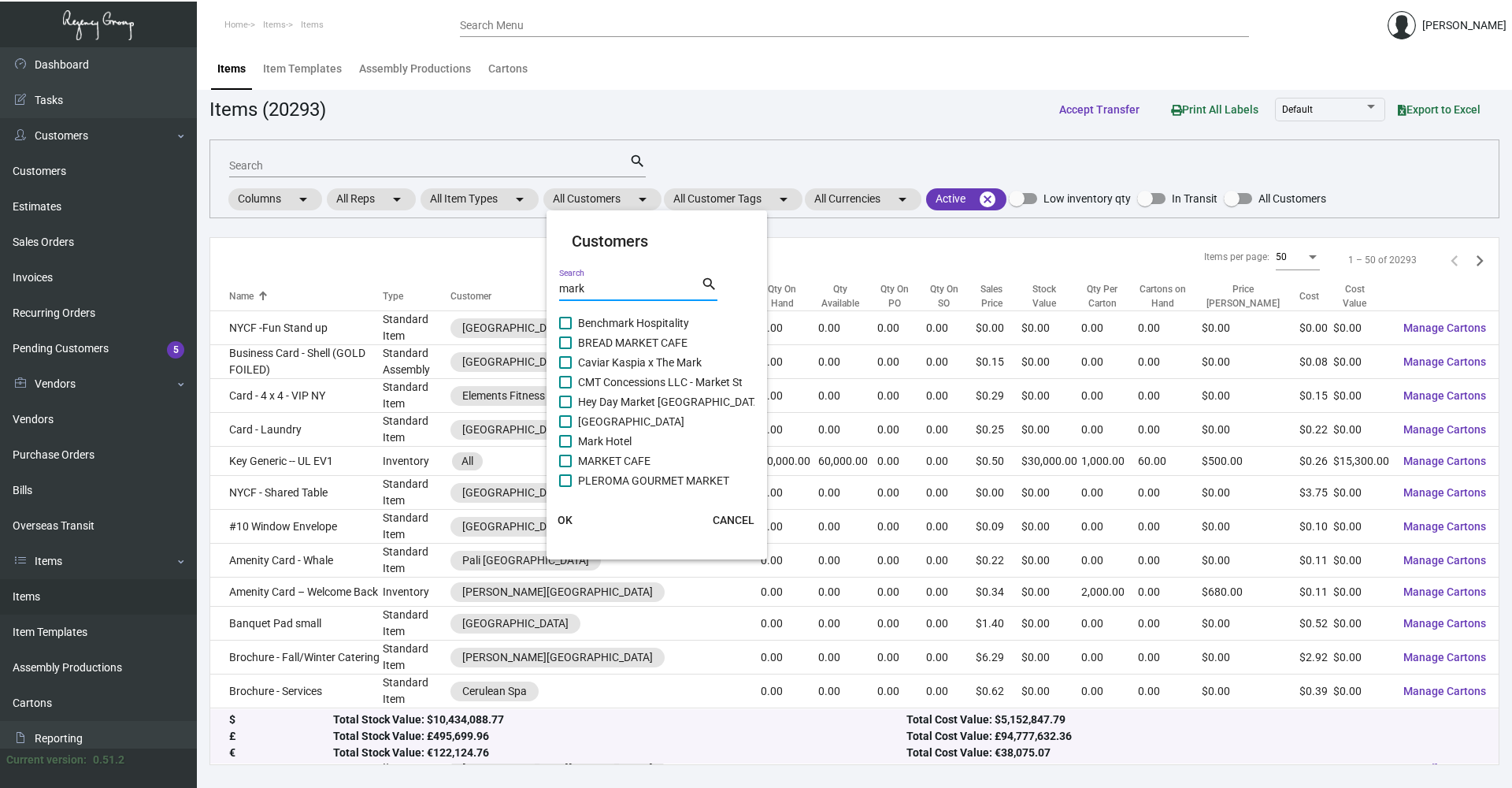 type on "mark" 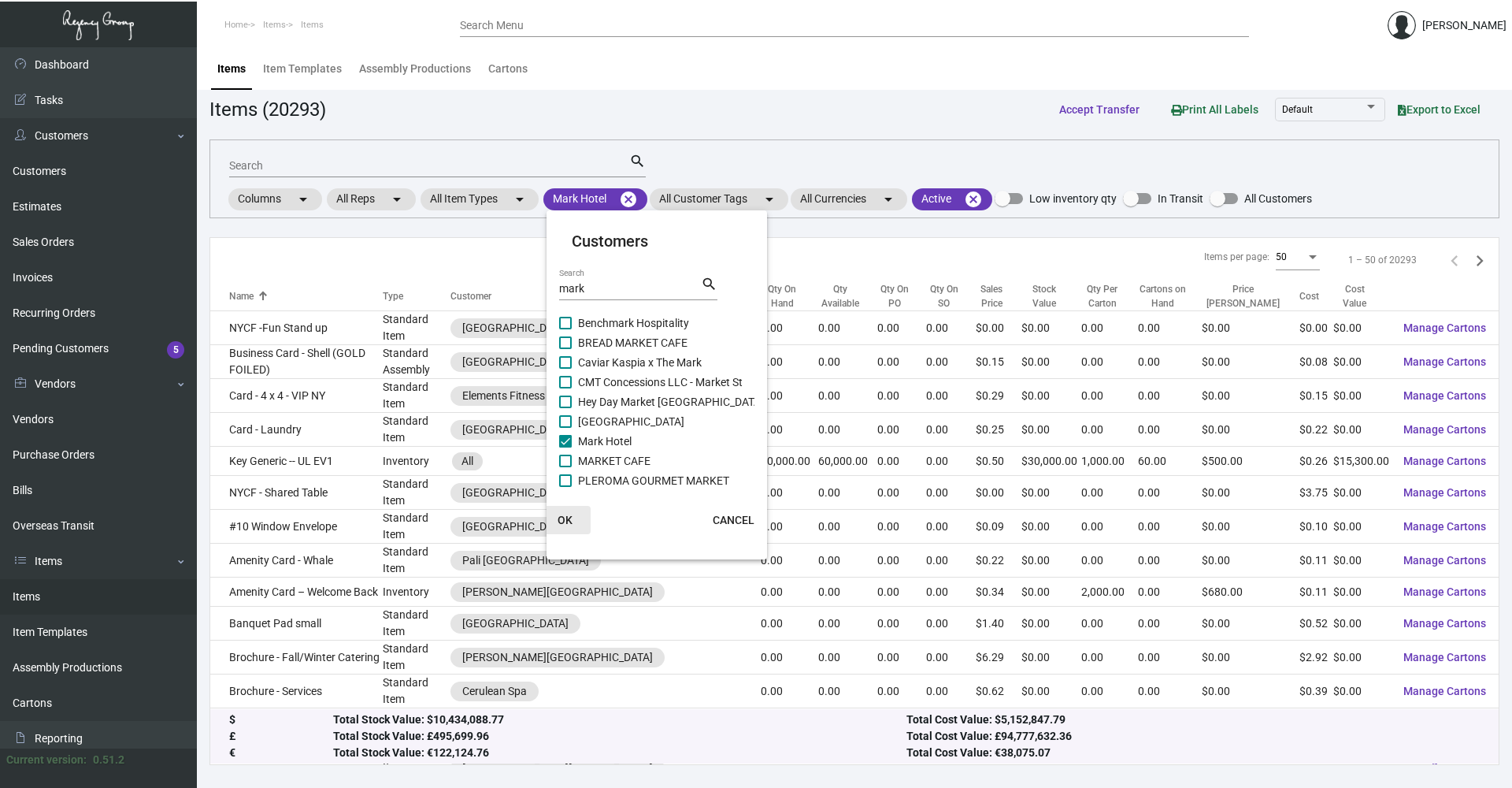 click on "OK" 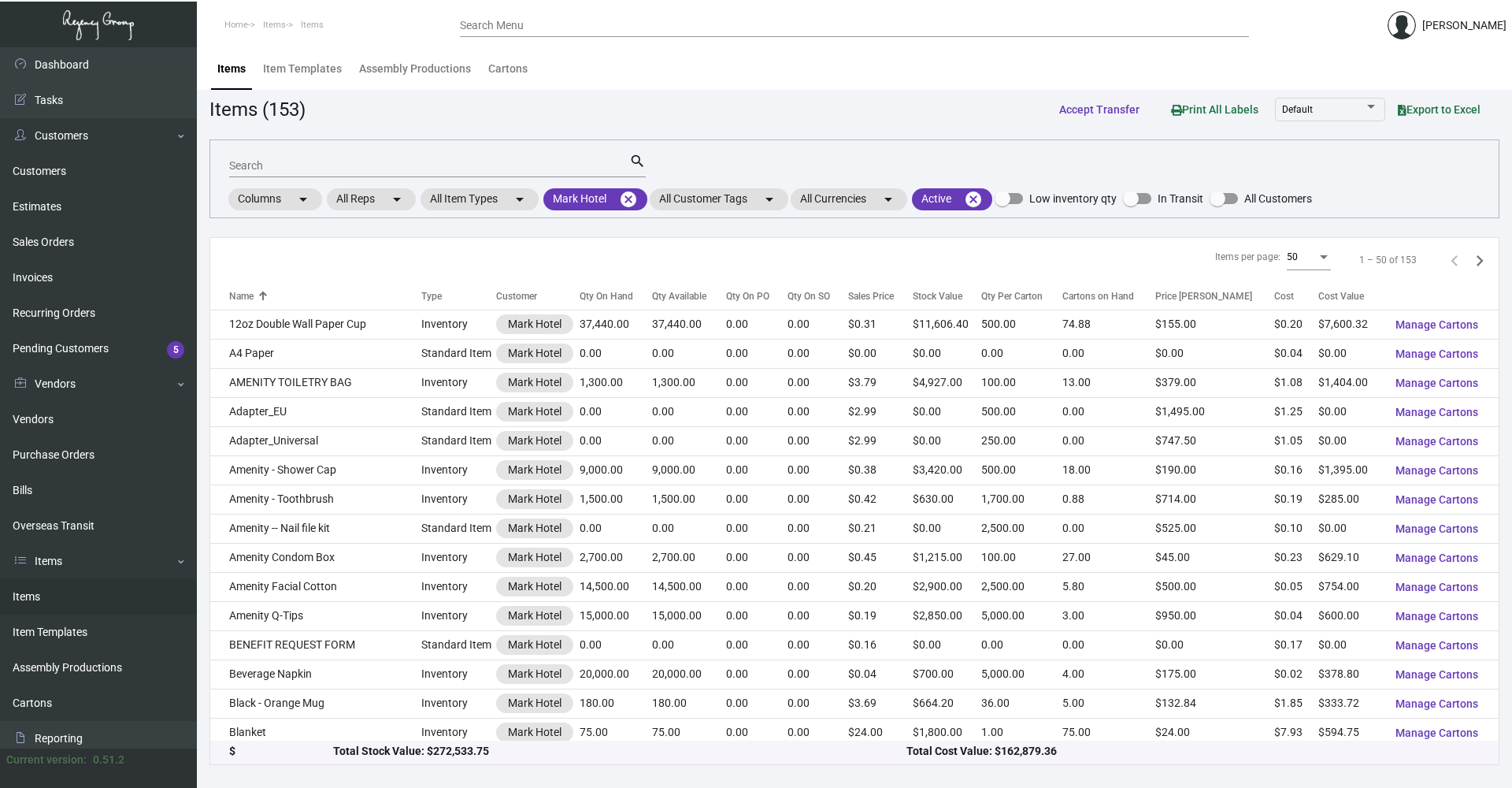 click on "Items (153)  Accept Transfer  Print All Labels  Default  Export to Excel  Search search  Columns arrow_drop_down  All Reps  arrow_drop_down  All Item Types  arrow_drop_down  Mark Hotel  cancel  All Customer Tags  arrow_drop_down  All Currencies  arrow_drop_down  Active filter  arrow_drop_down  Active   cancel    Low inventory qty    In Transit    All Customers   Items per page:  50  1 – 50 of 153   Name   Type   Customer   Qty On Hand   Qty Available   Qty On PO   Qty On SO   Sales Price   Stock Value   Qty Per Carton   Cartons on Hand   Price Per Carton   Cost   Cost Value   12oz Double Wall Paper Cup   Inventory   Mark Hotel   37,440.00   37,440.00   0.00   0.00   $0.31   $11,606.40   500.00   74.88   $155.00   $0.20   $7,600.32  Manage Cartons  A4 Paper   Standard Item   Mark Hotel   0.00   0.00   0.00   0.00   $0.00   $0.00   0.00   0.00   $0.00   $0.04   $0.00  Manage Cartons  AMENITY TOILETRY BAG   Inventory   Mark Hotel   1,300.00   1,300.00   0.00   0.00   $3.79   $4,927.00   100.00   13.00   $" 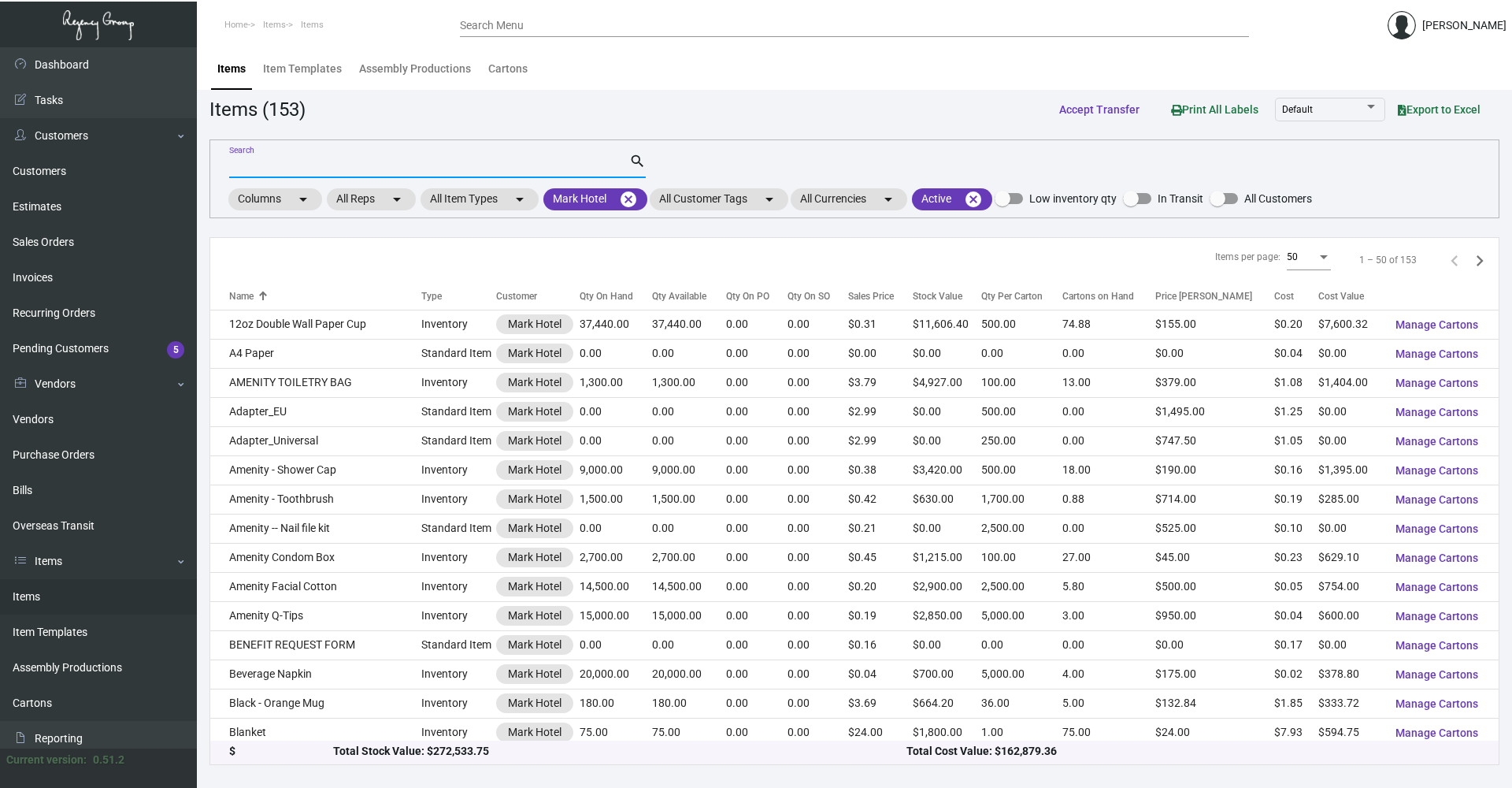 click on "Search" at bounding box center [429, 166] 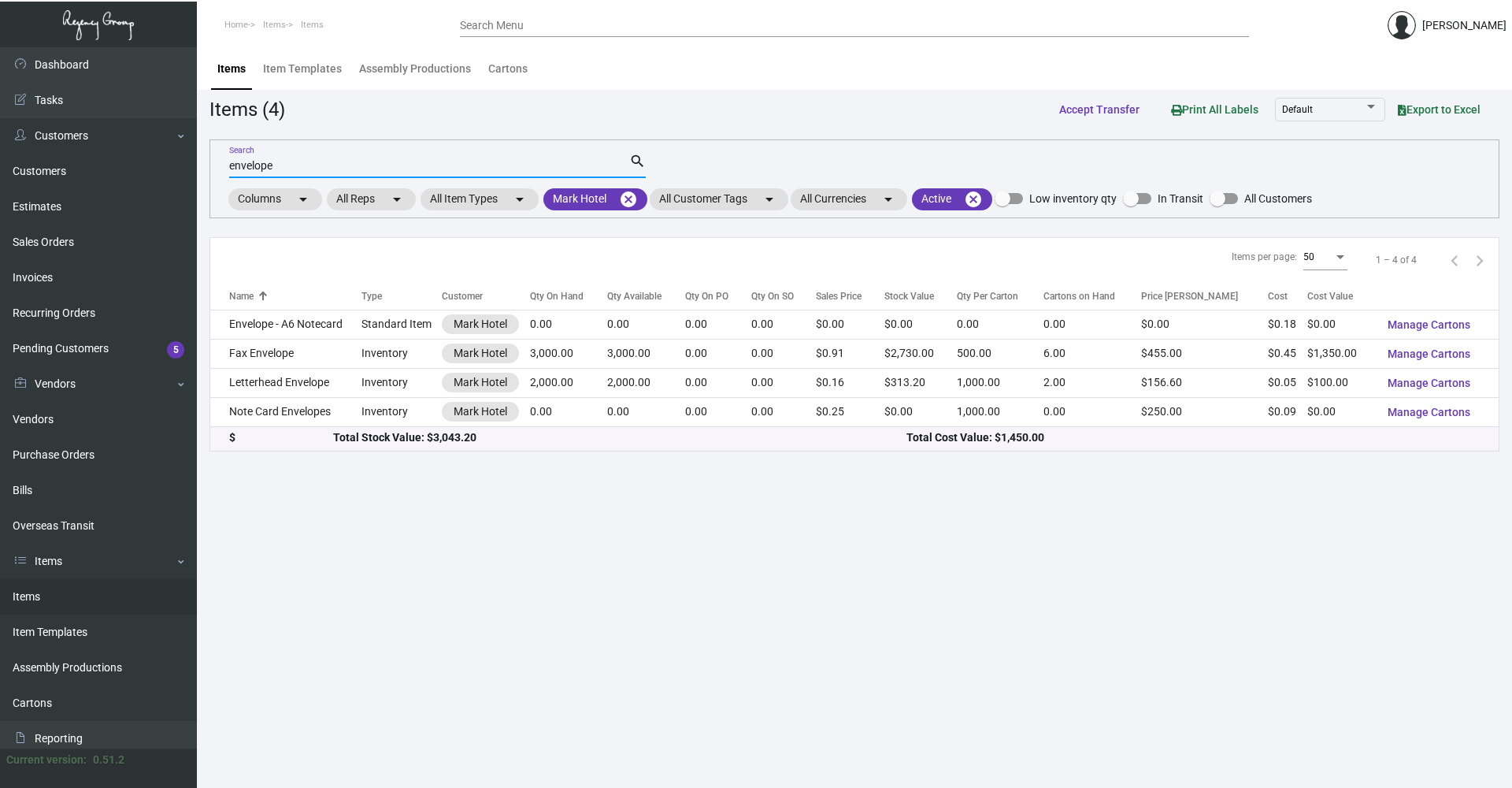 type on "envelope" 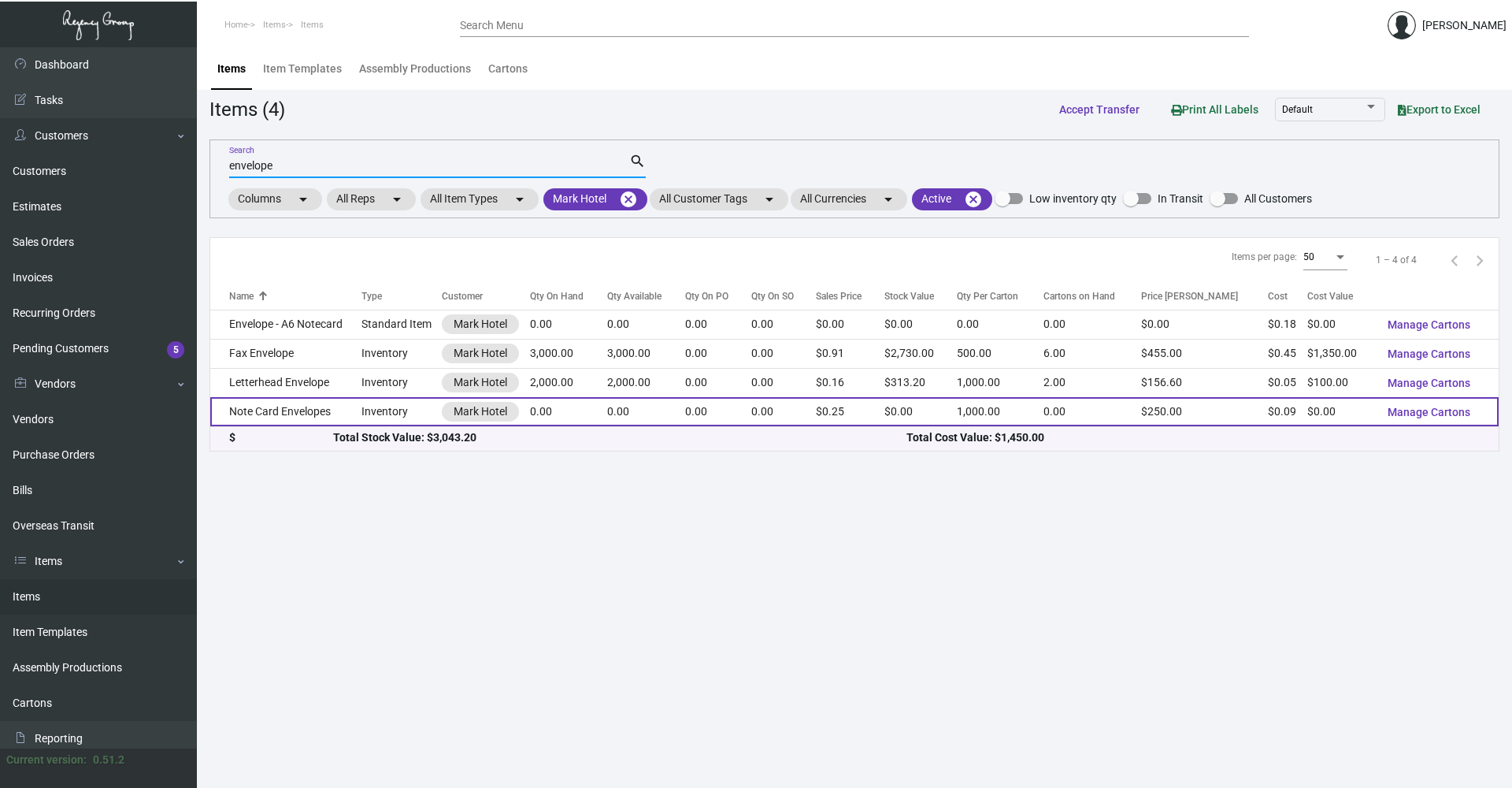 click on "Note Card Envelopes" 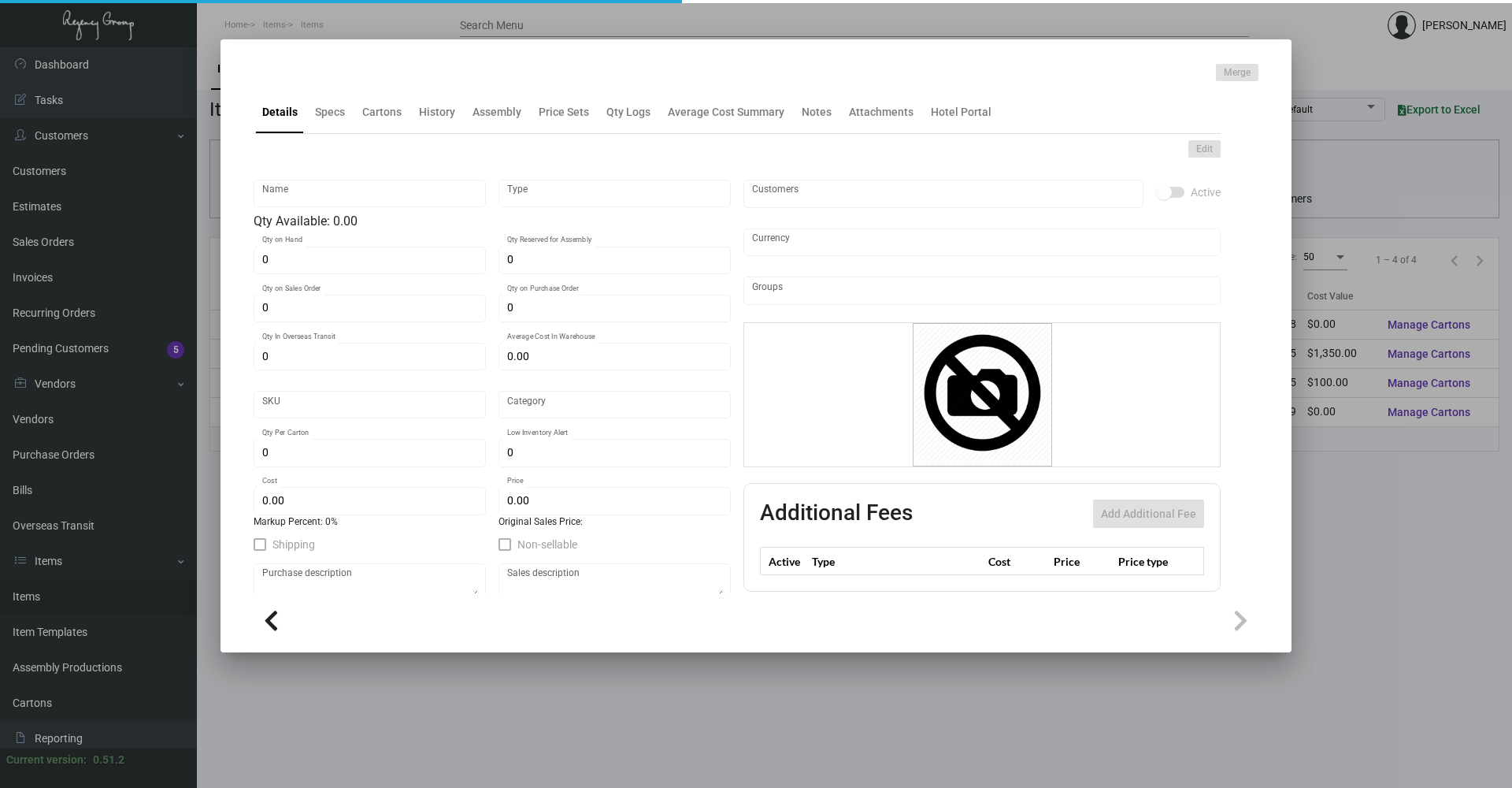 click at bounding box center [-1439, 2] 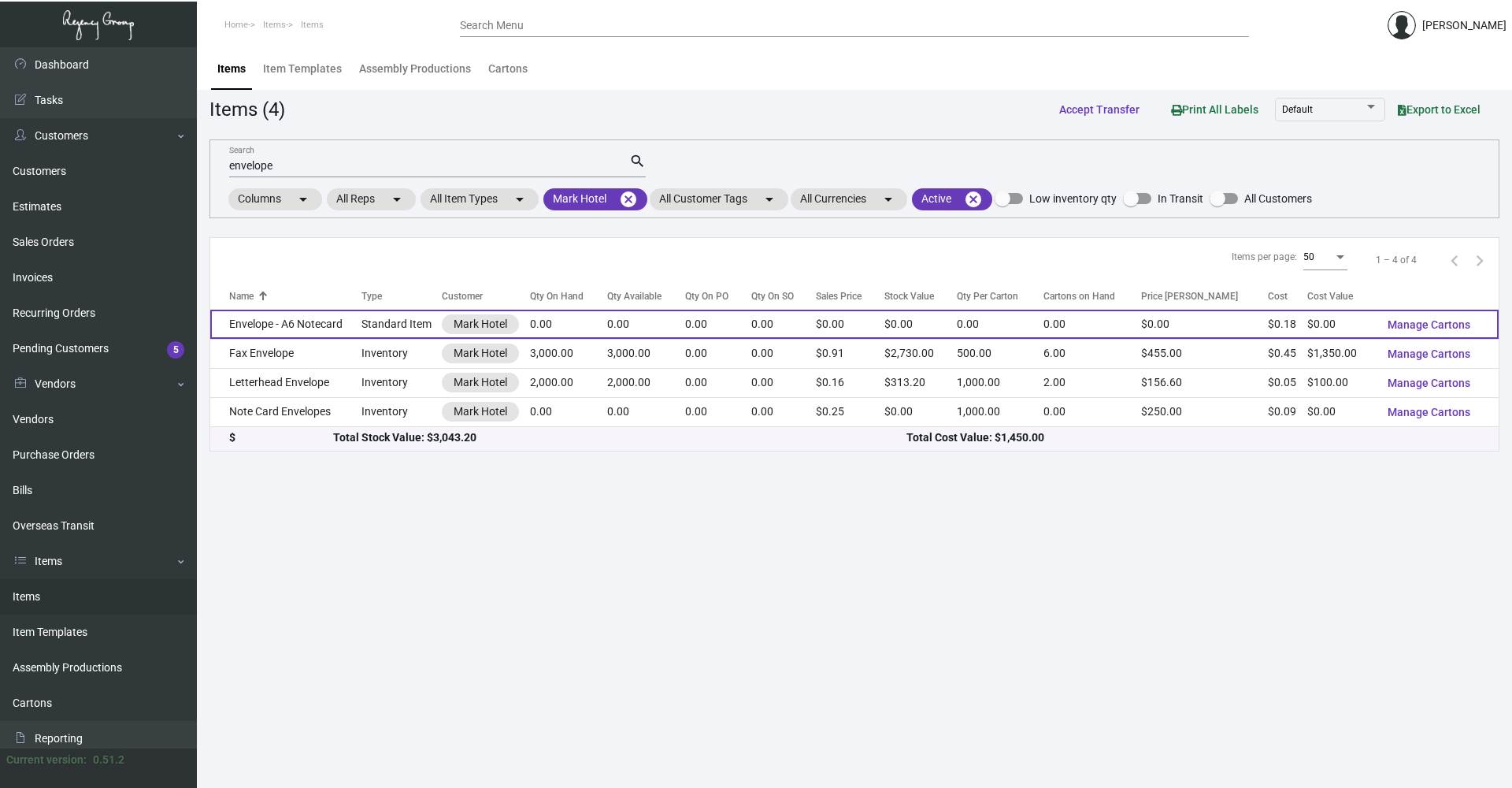 click on "Envelope - A6 Notecard" 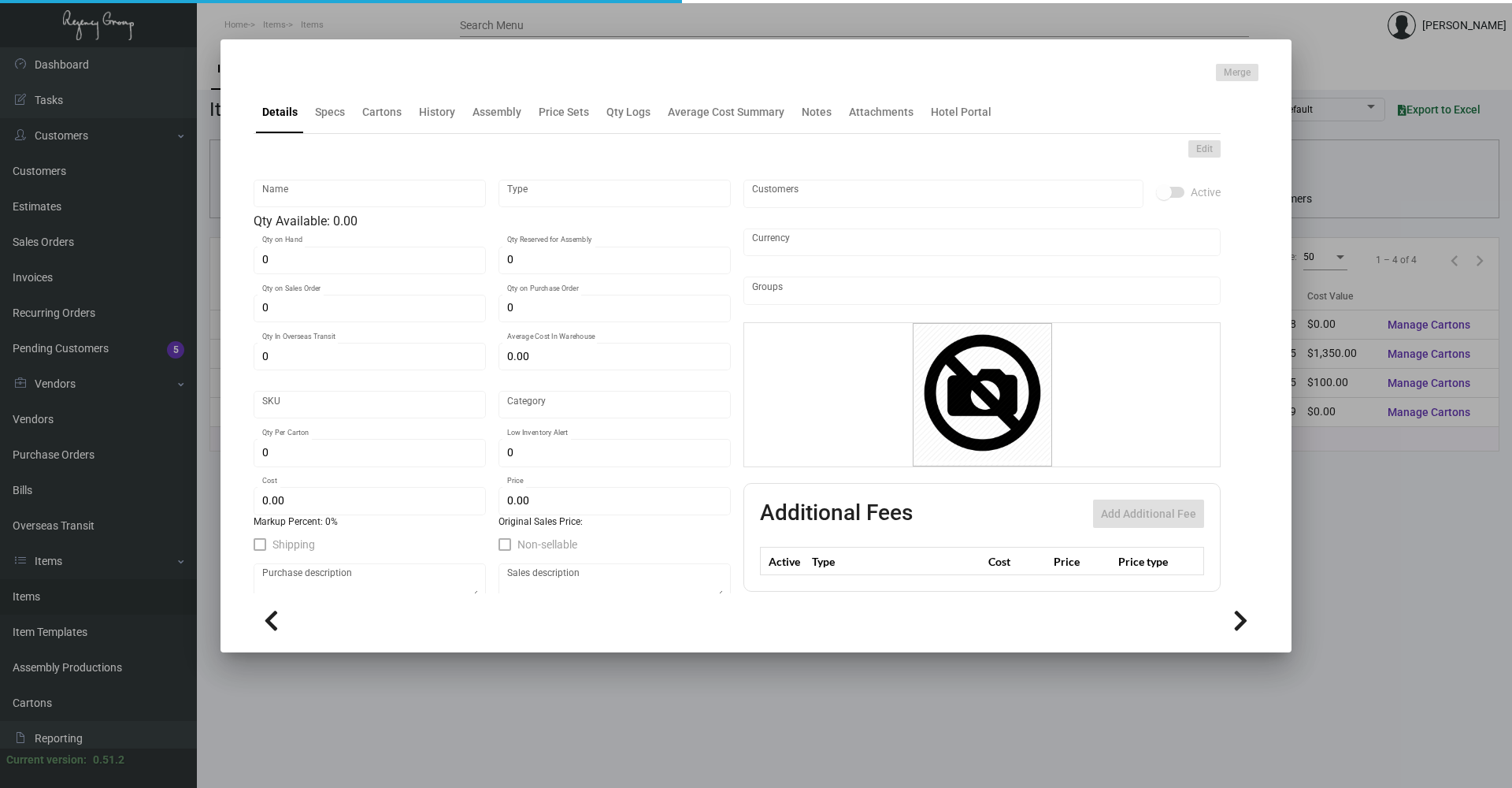 type on "Envelope - A6 Notecard" 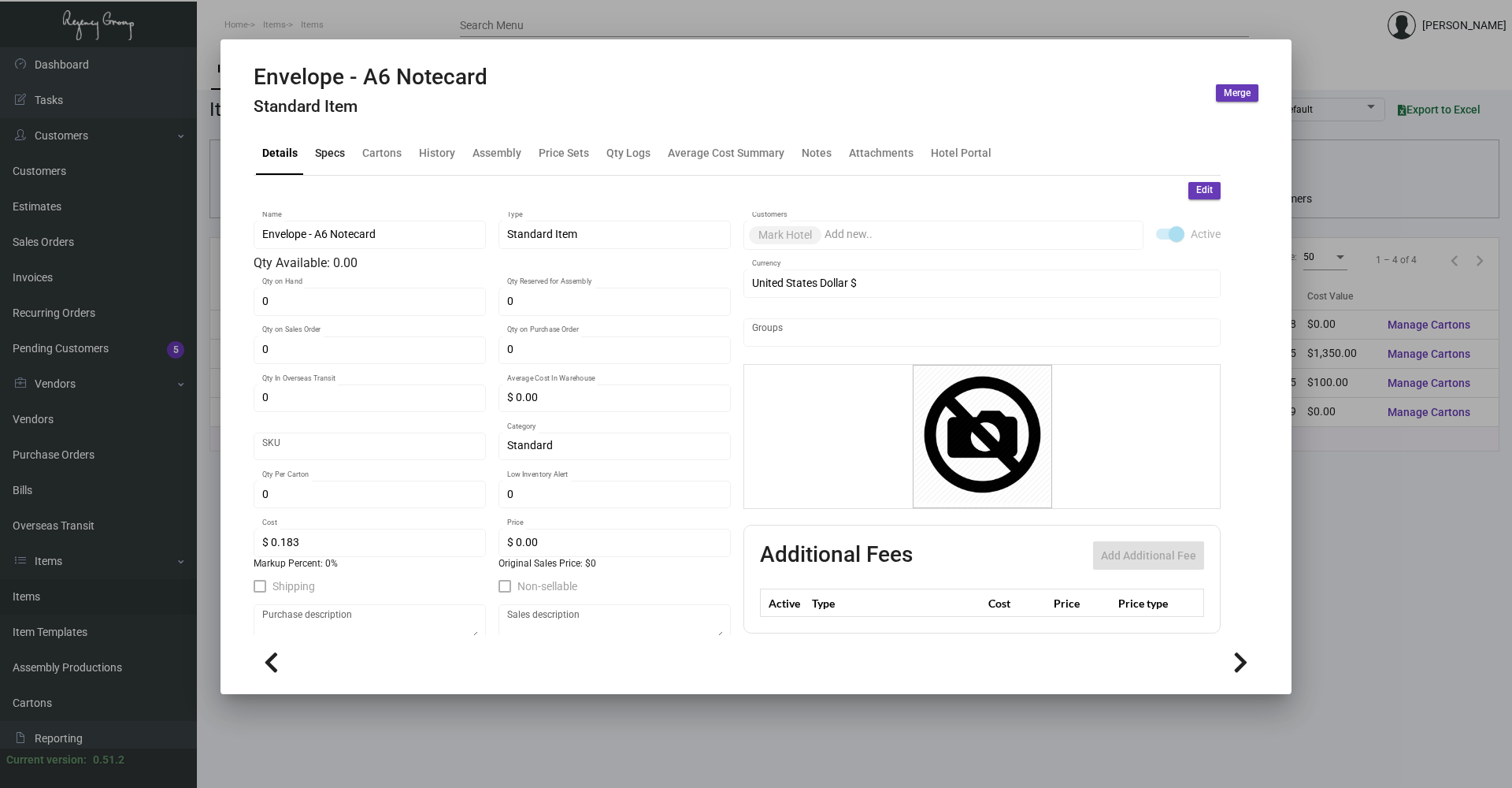 click on "Specs" at bounding box center [330, 153] 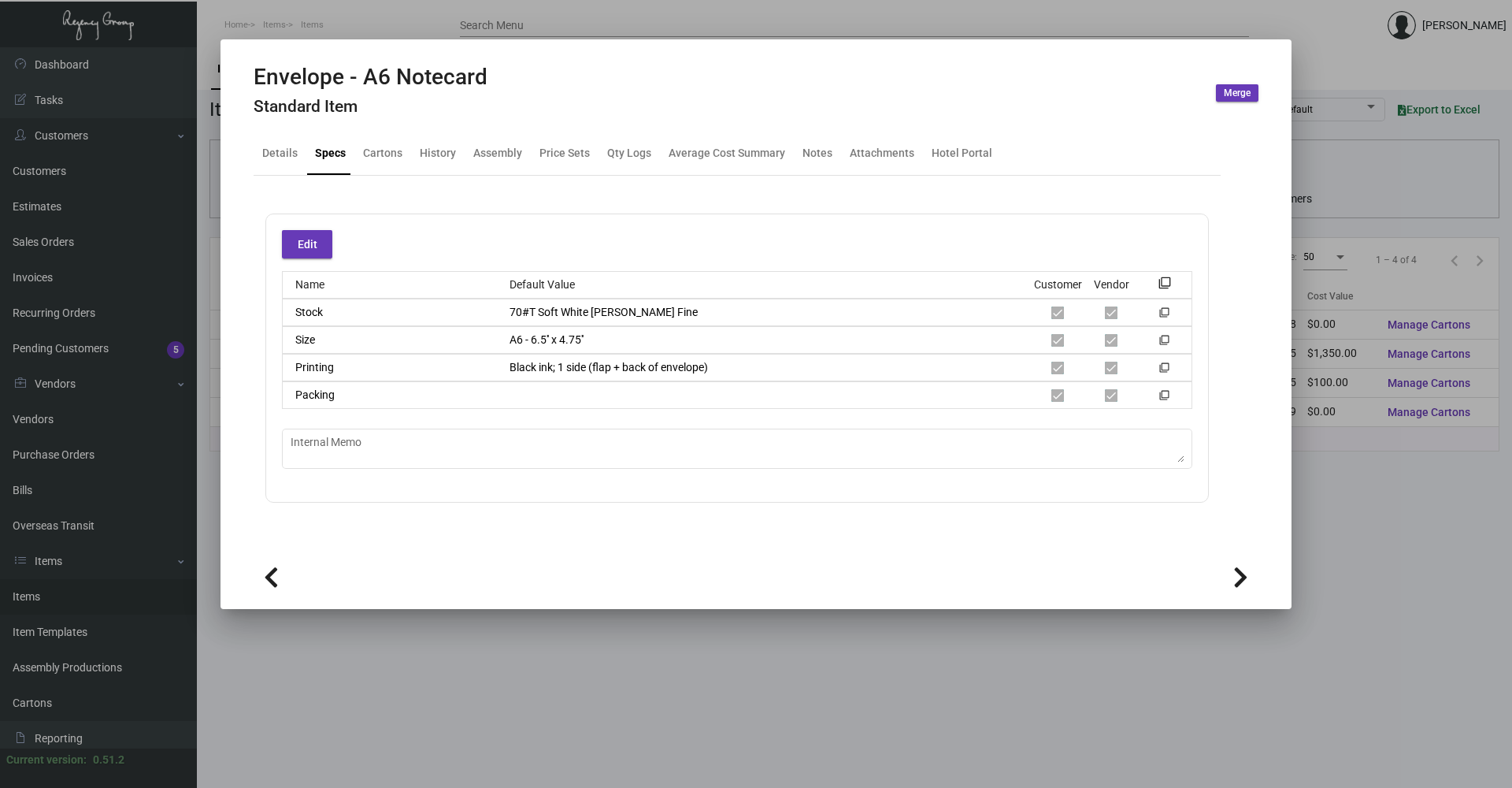 drag, startPoint x: 308, startPoint y: 1, endPoint x: 295, endPoint y: 37, distance: 38.2753 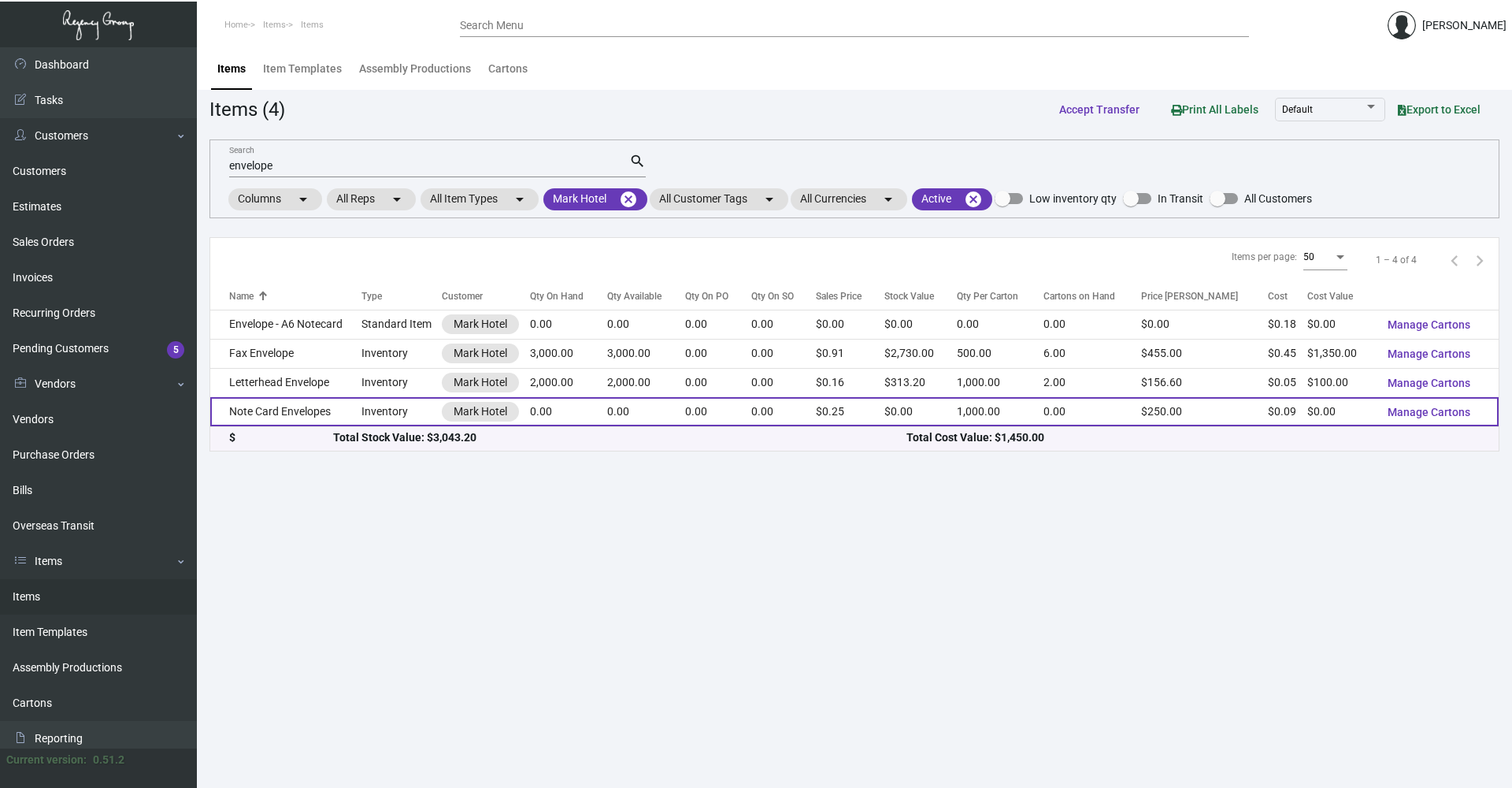 click on "Note Card Envelopes" 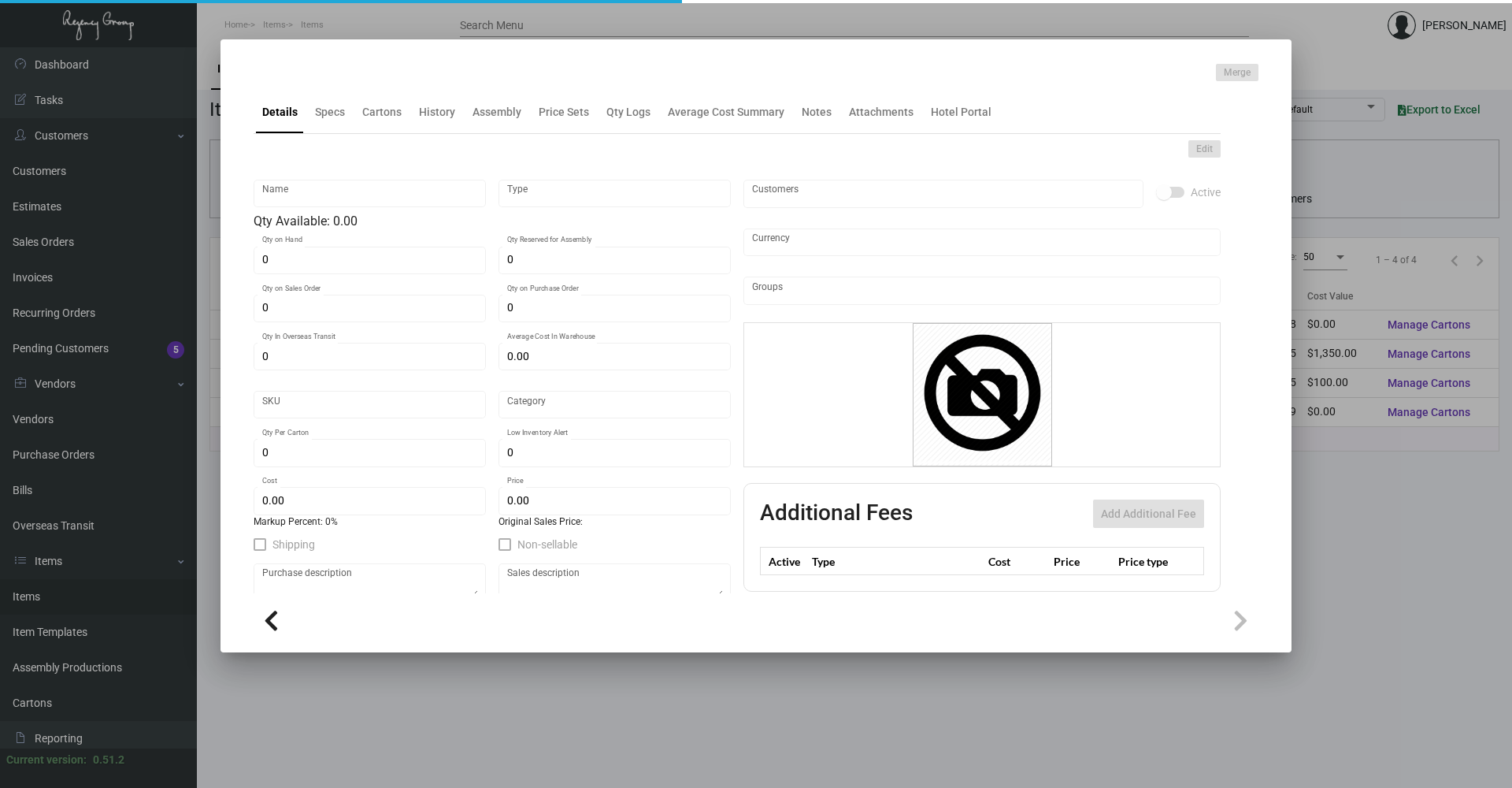 type on "Note Card Envelopes" 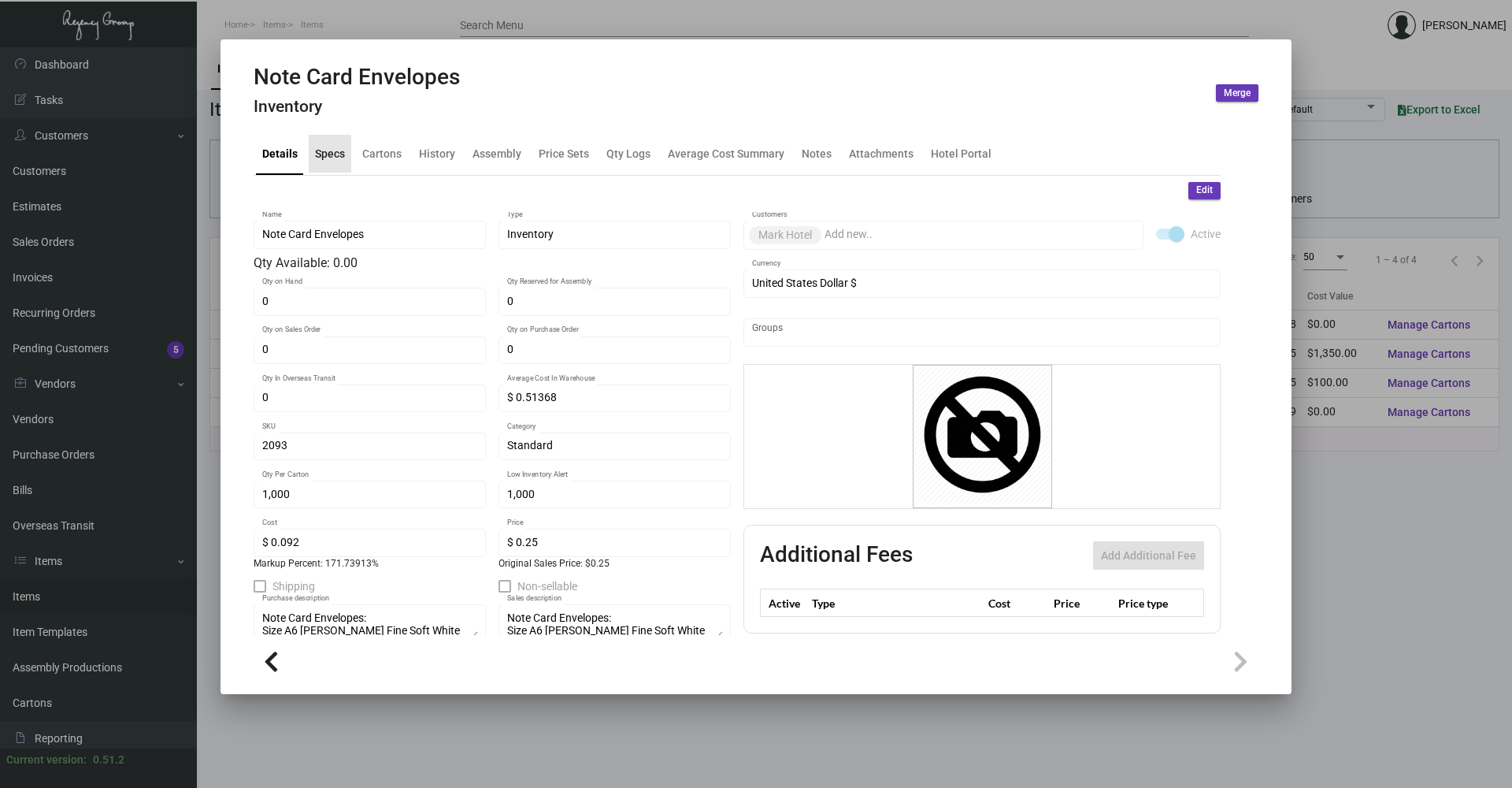 click on "Specs" at bounding box center (330, 153) 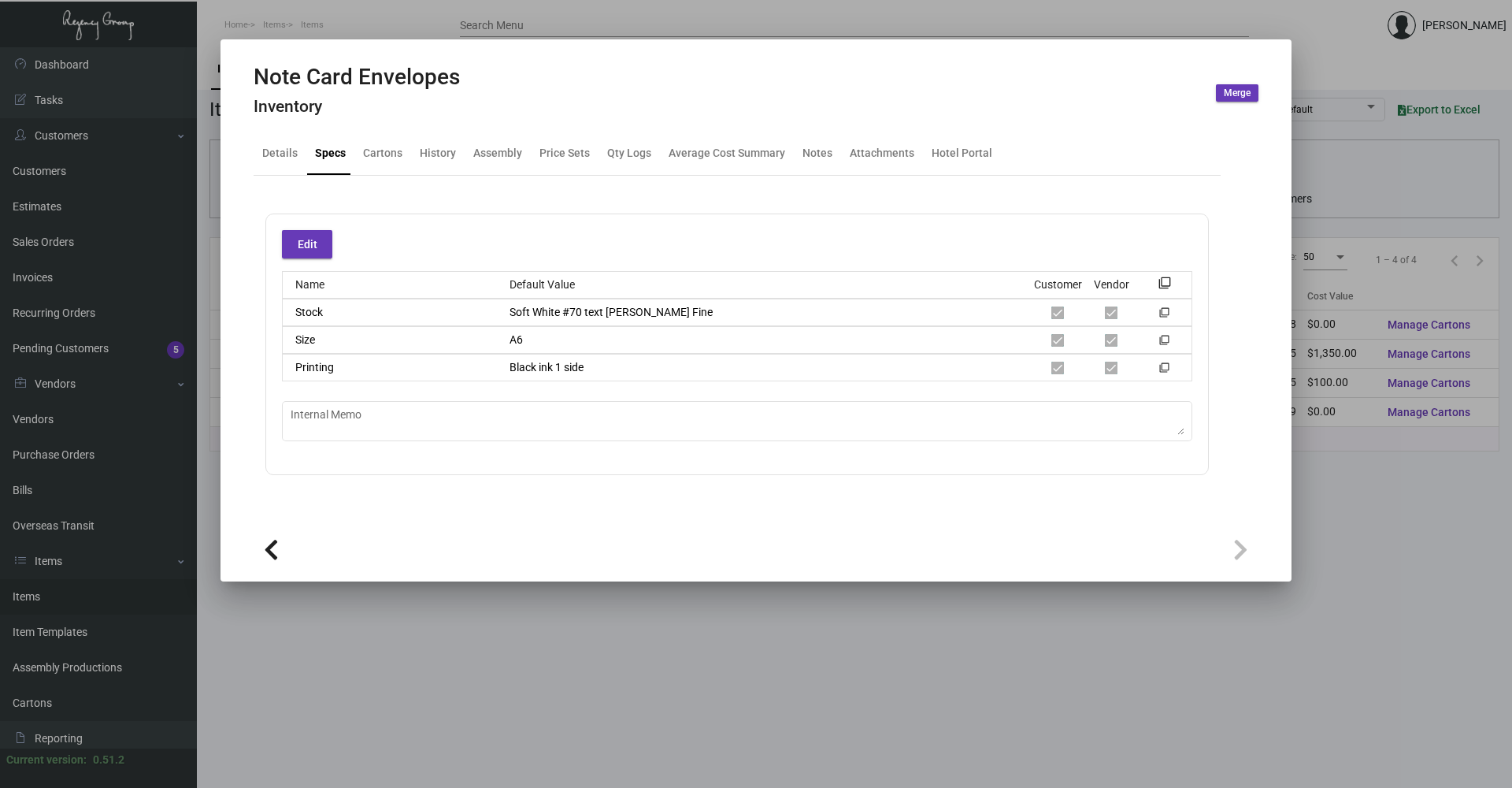 click at bounding box center [756, 394] 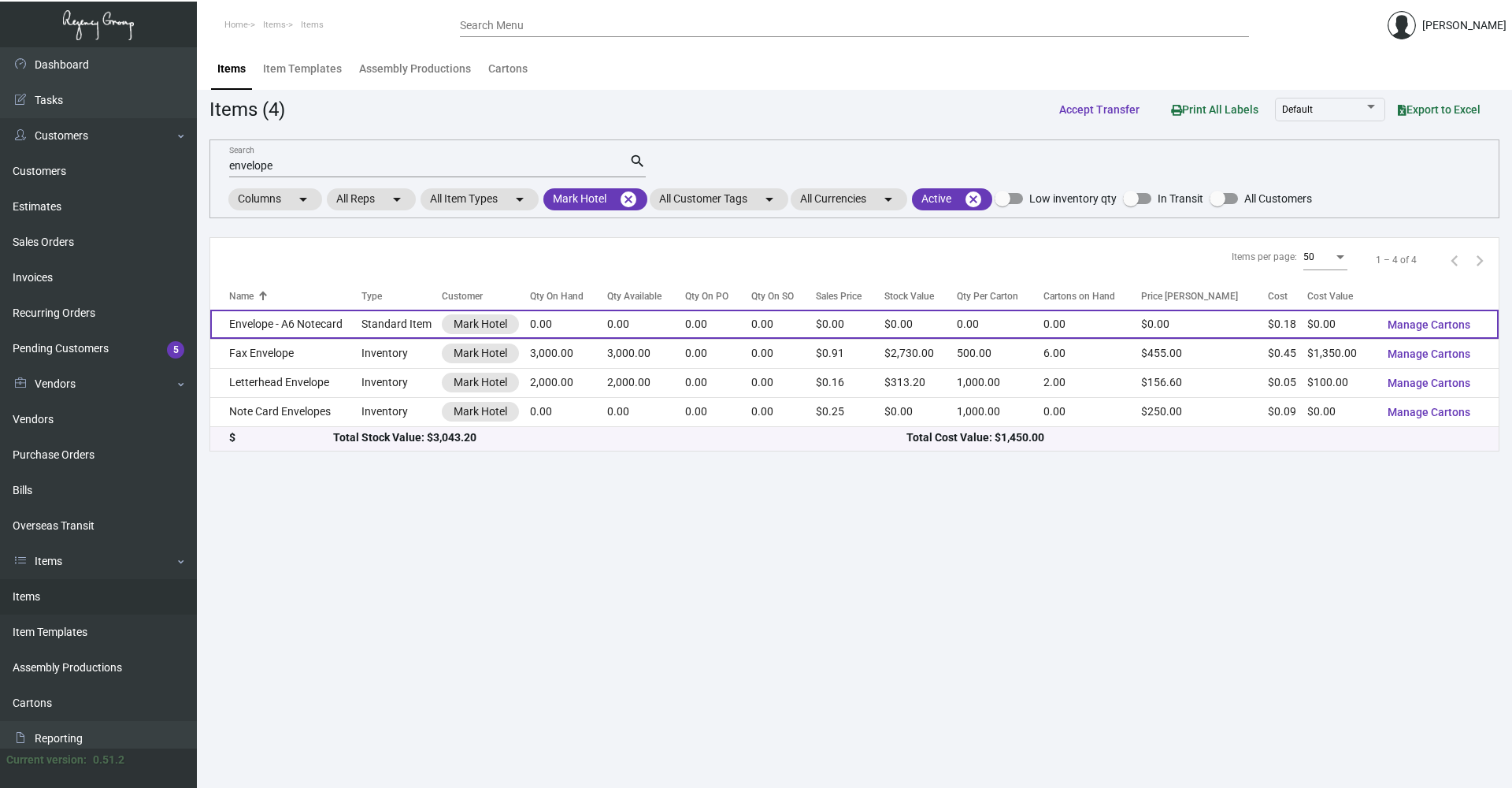 click on "Envelope - A6 Notecard" 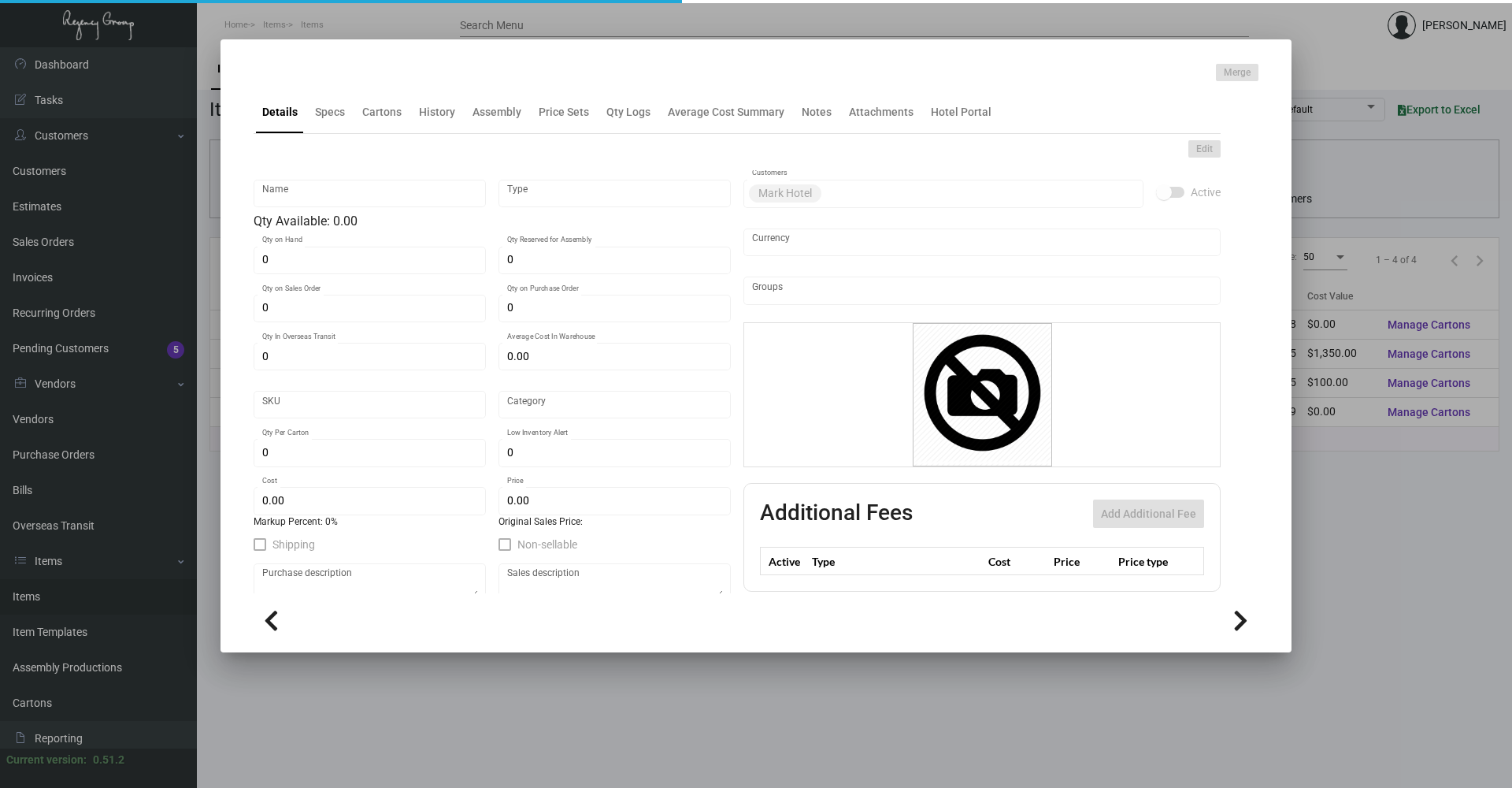 type on "Envelope - A6 Notecard" 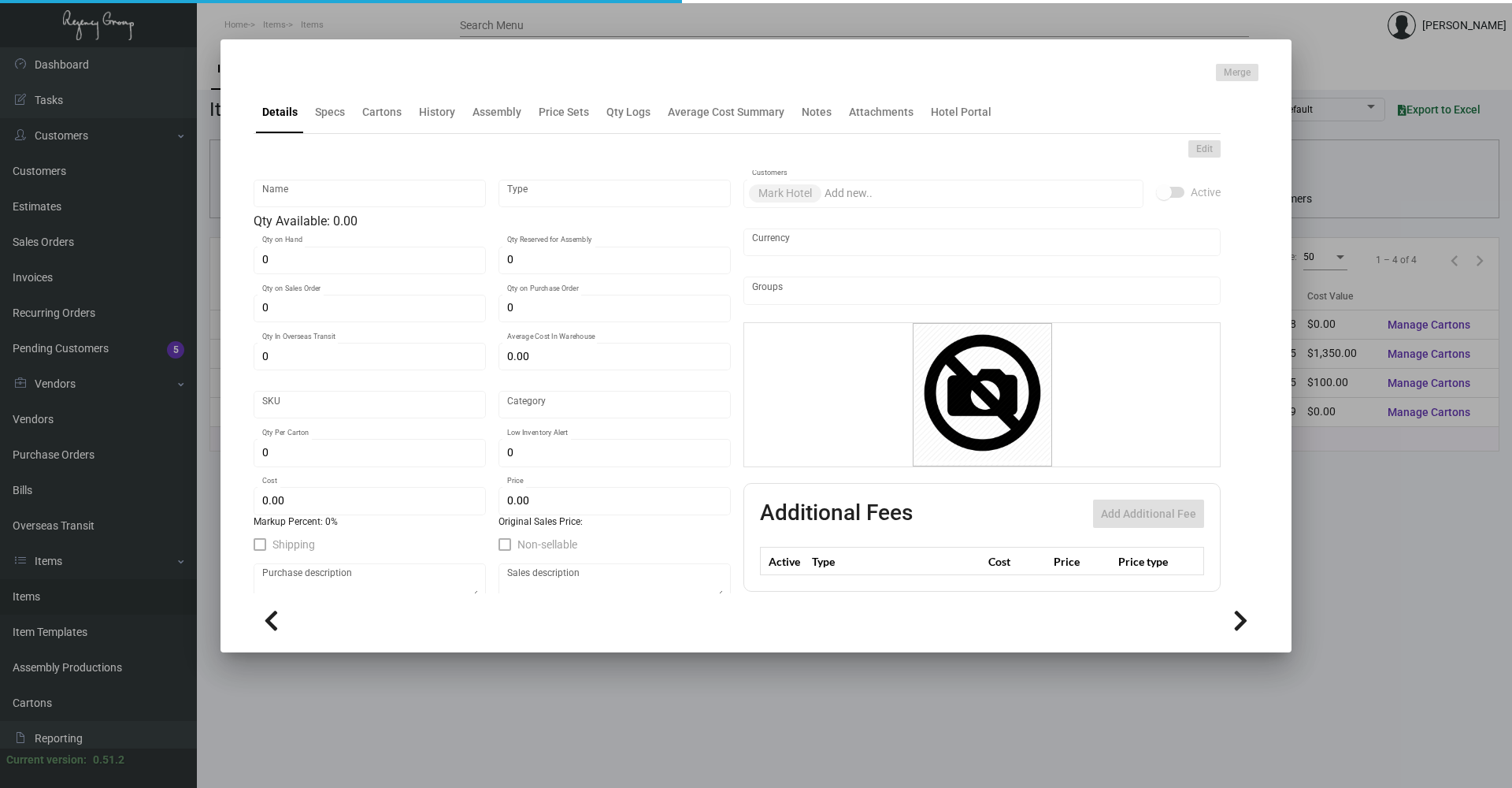 type on "Standard Item" 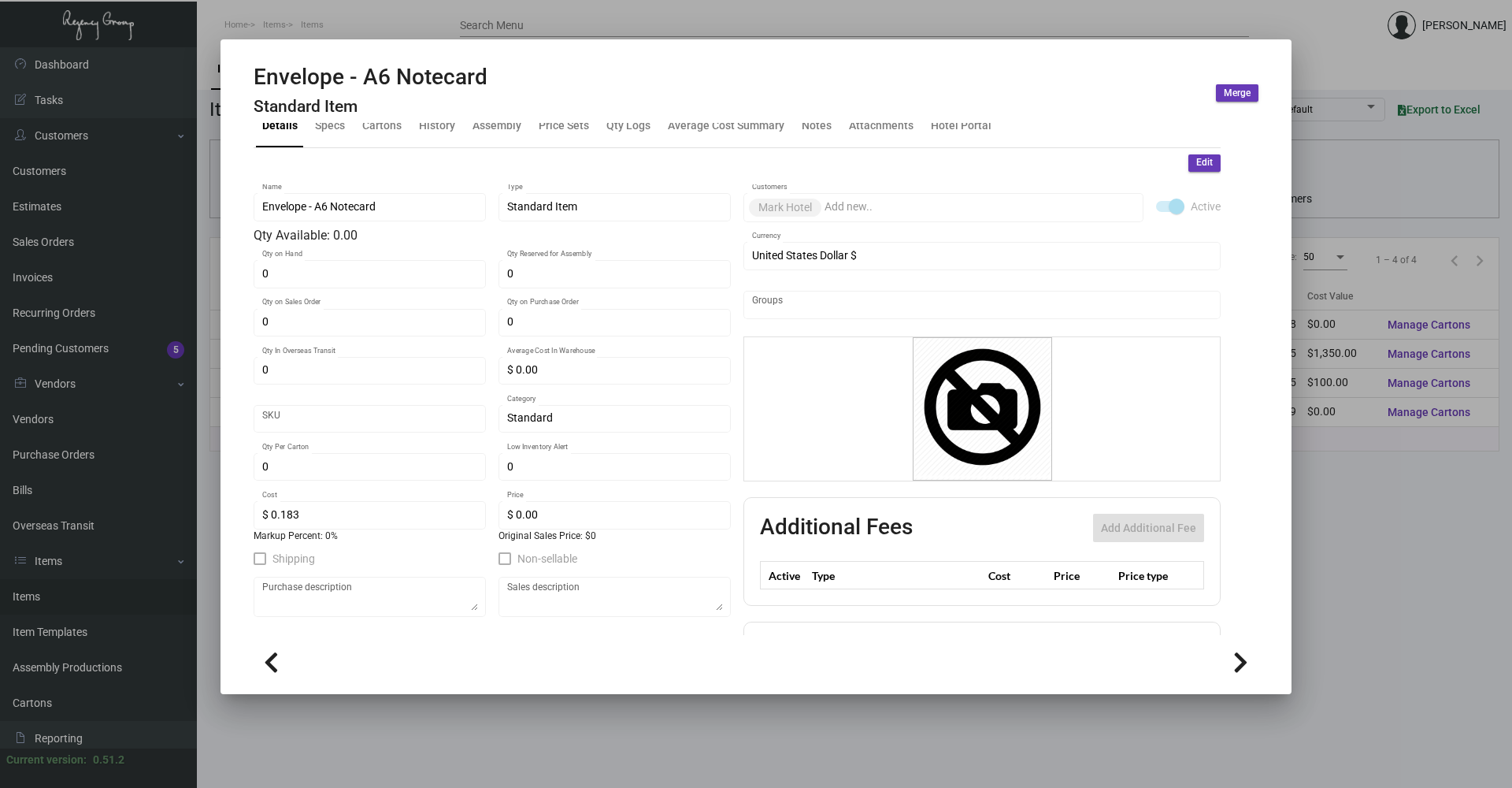 scroll, scrollTop: 0, scrollLeft: 0, axis: both 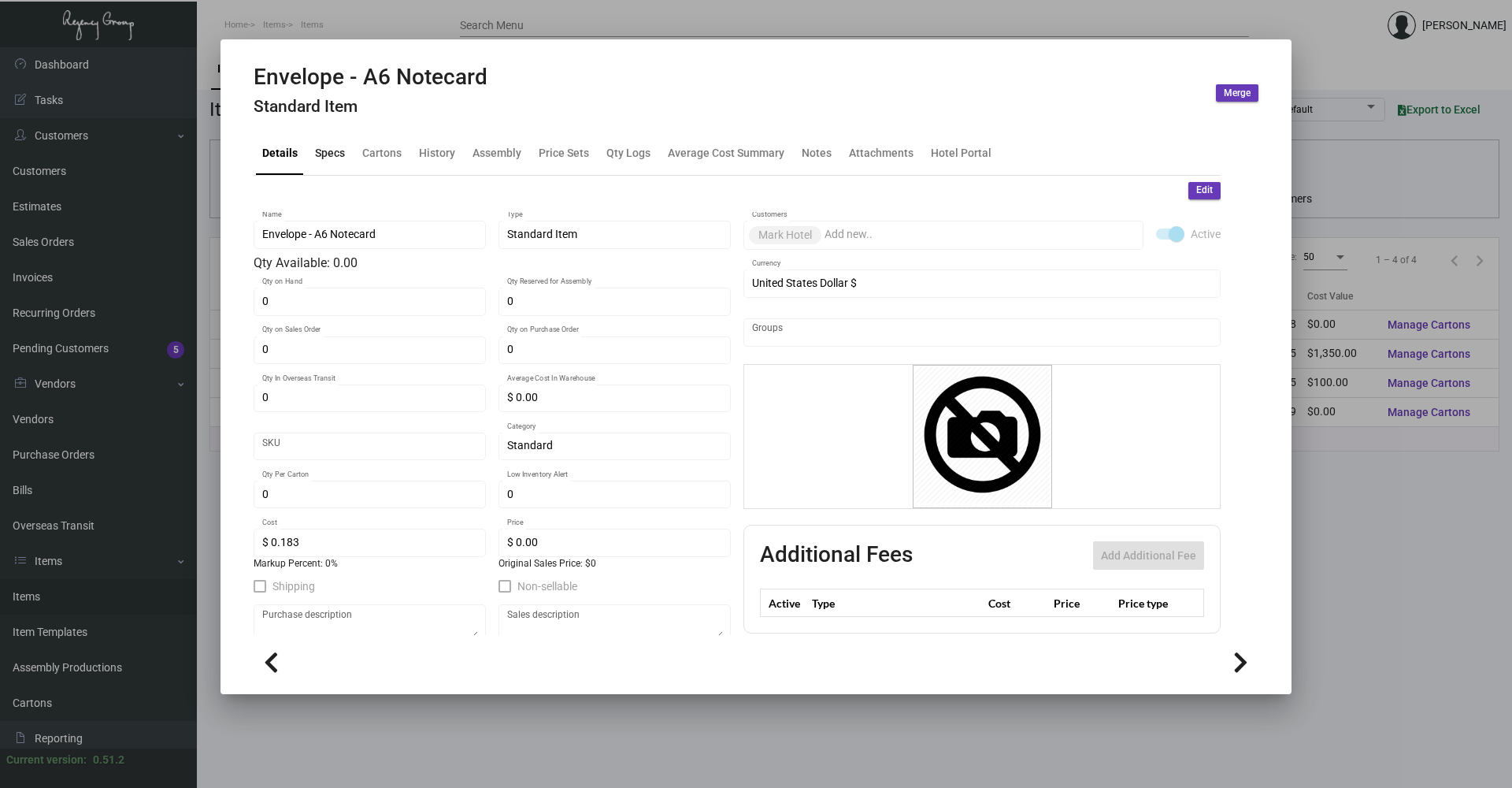 click on "Specs" at bounding box center [330, 153] 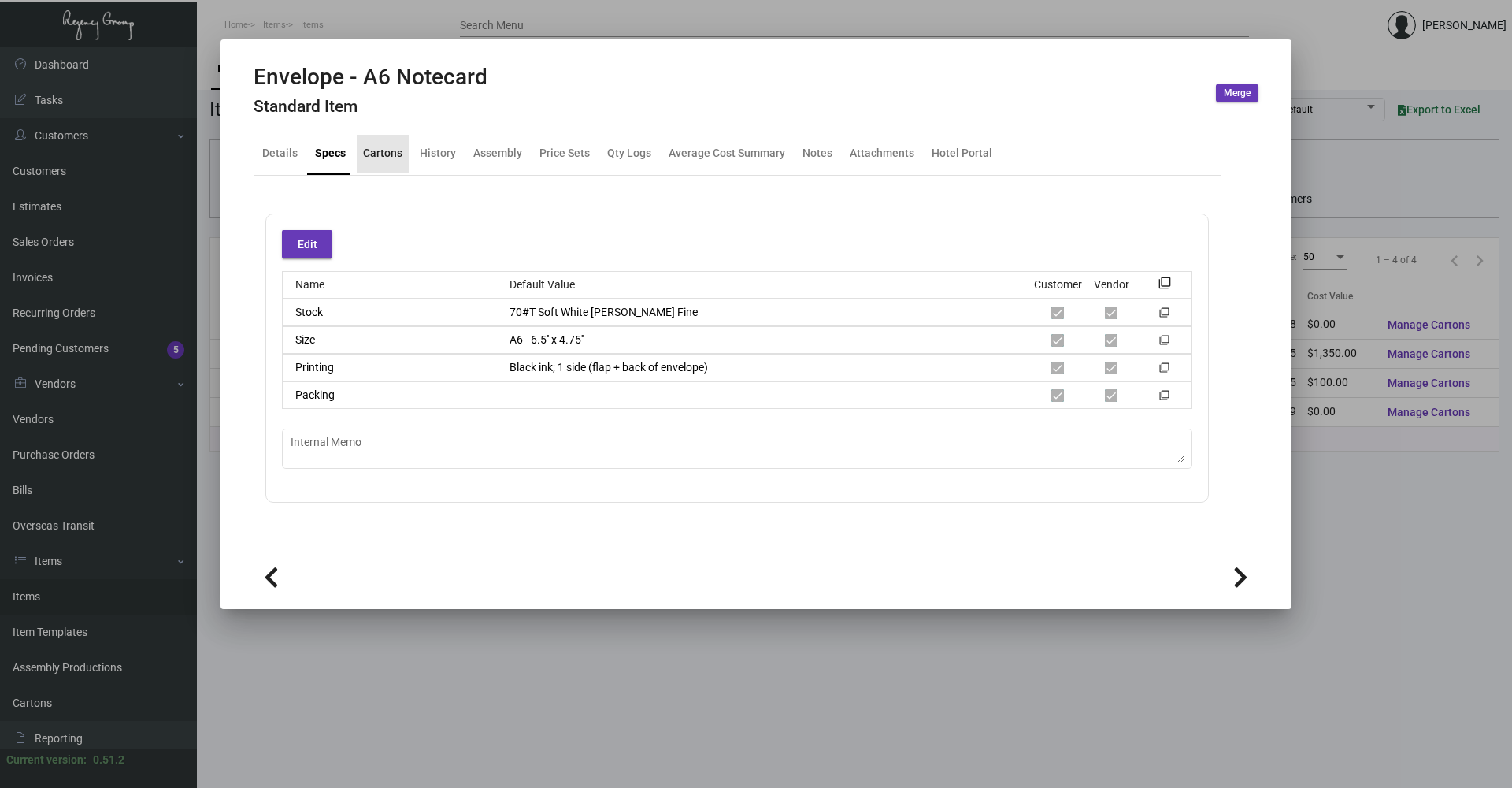 click on "Cartons" at bounding box center [383, 153] 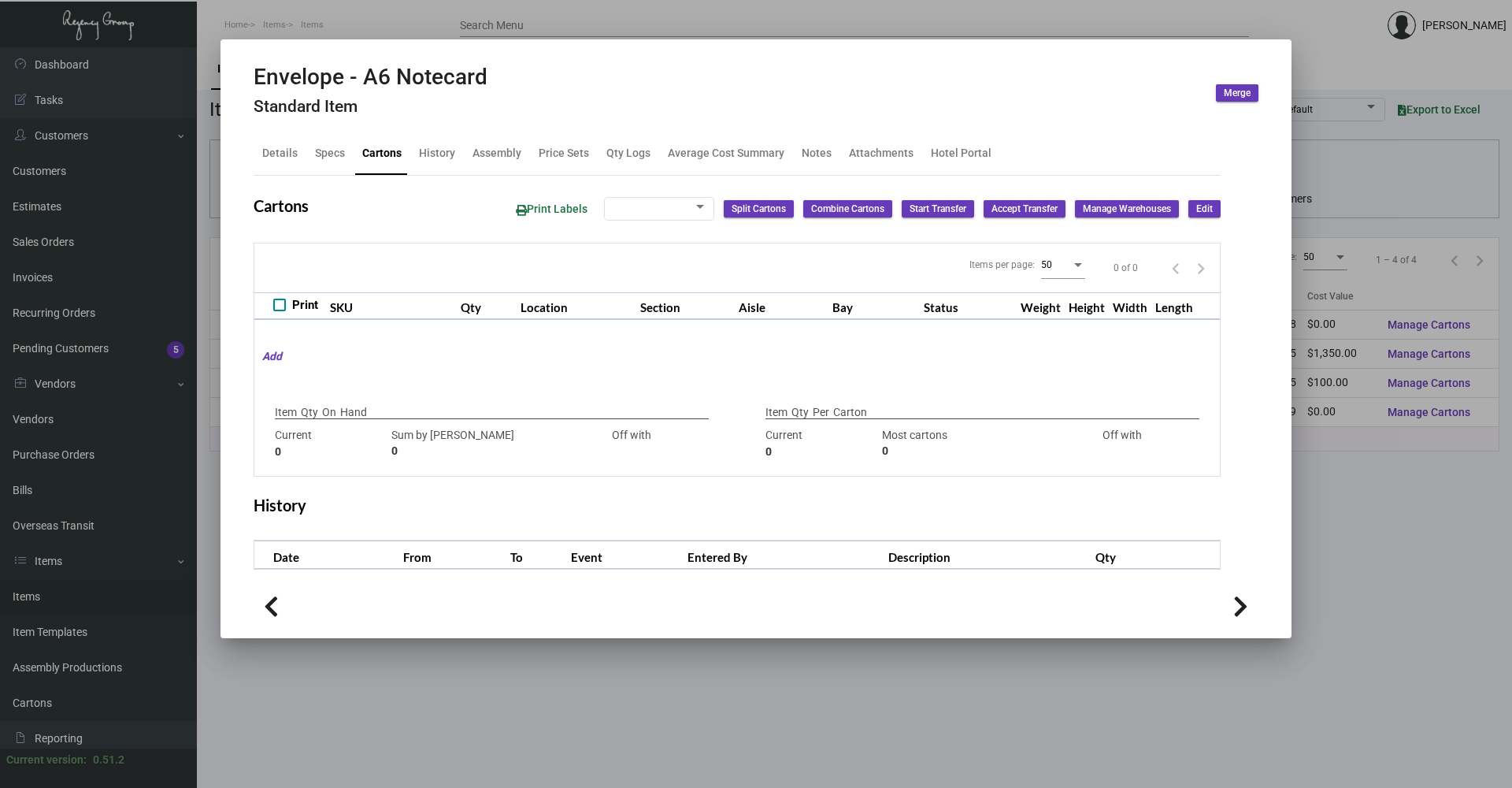 checkbox on "true" 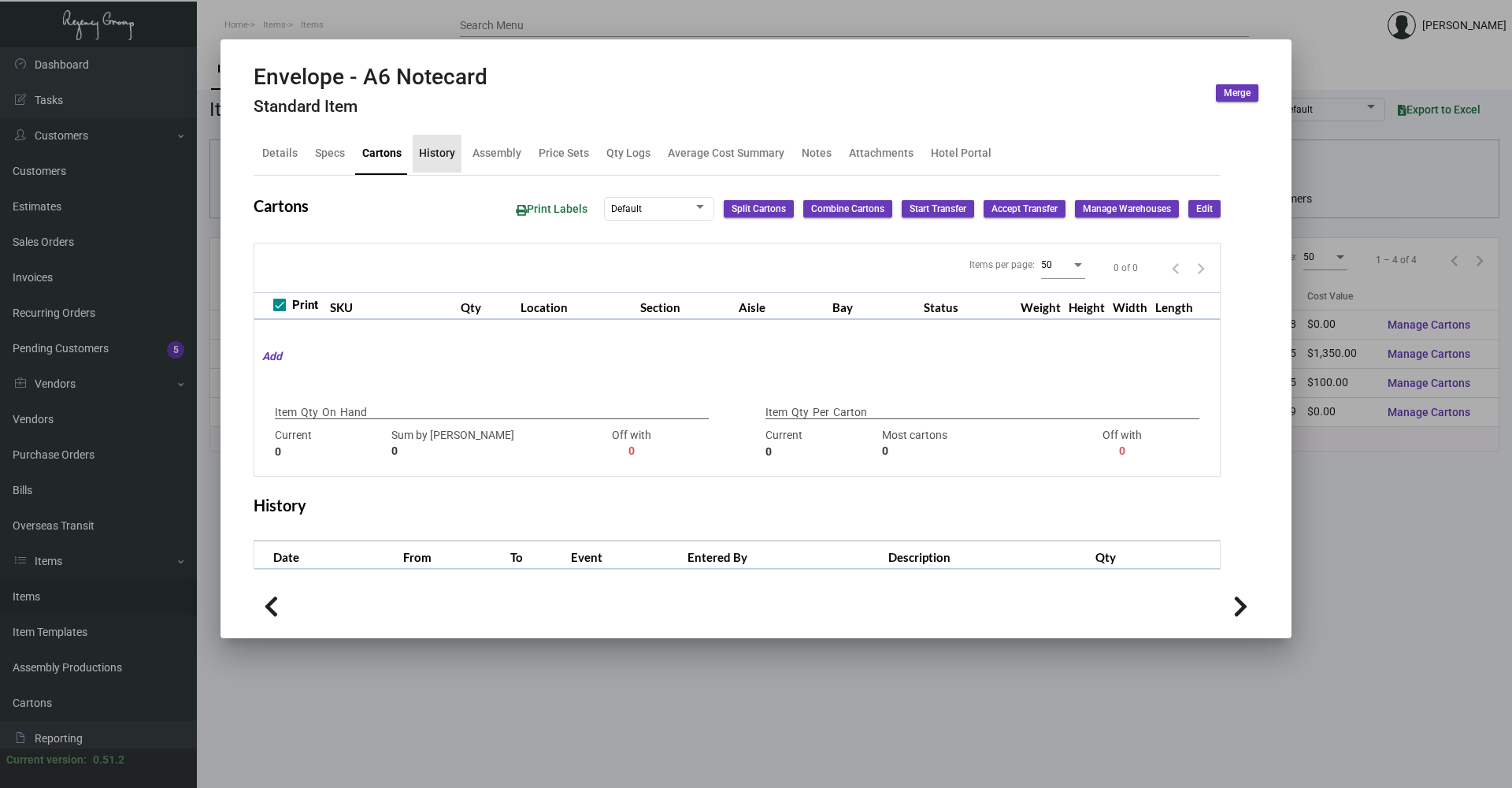 click on "History" at bounding box center (437, 153) 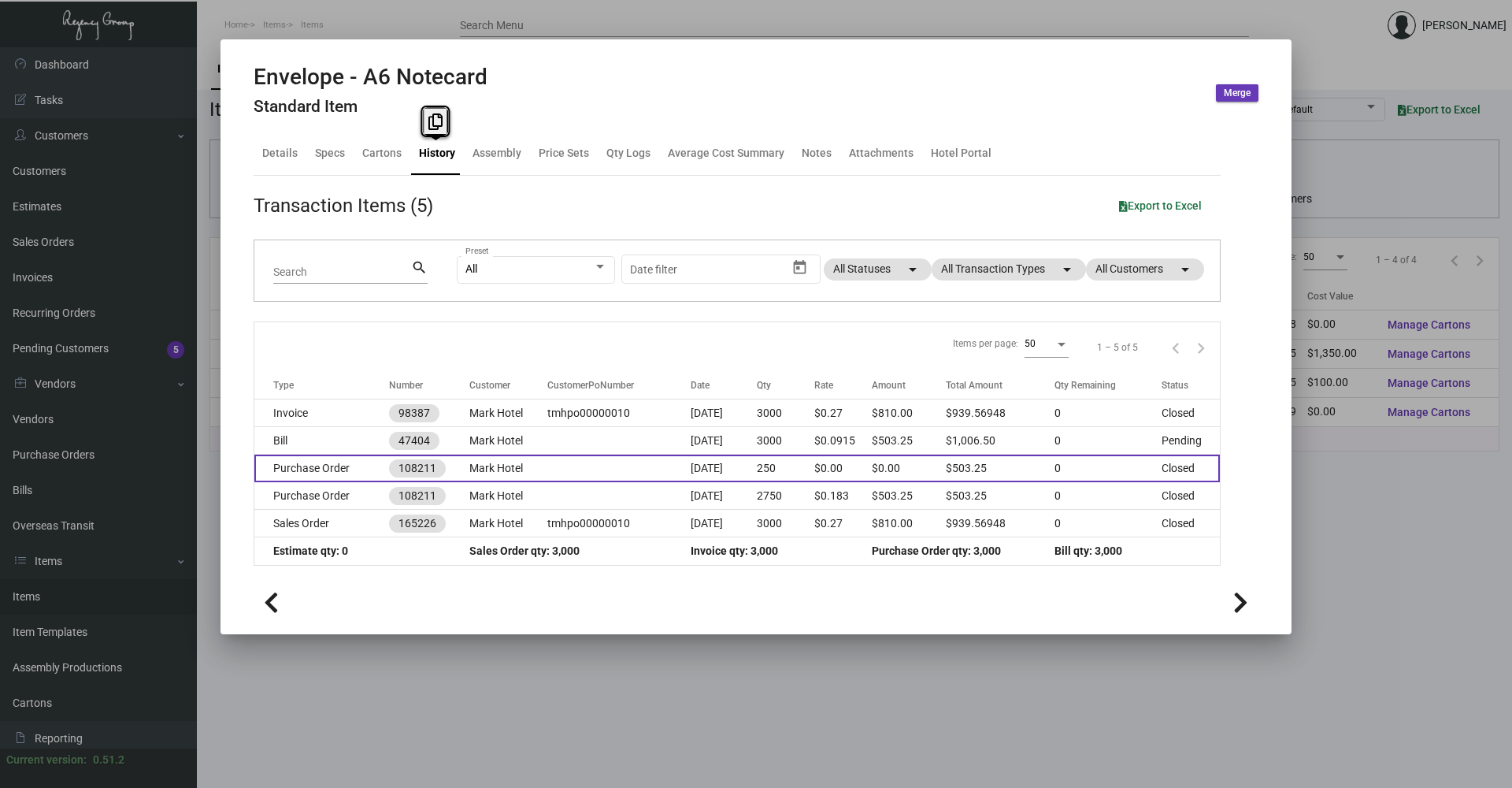 click on "Purchase Order" at bounding box center [321, 468] 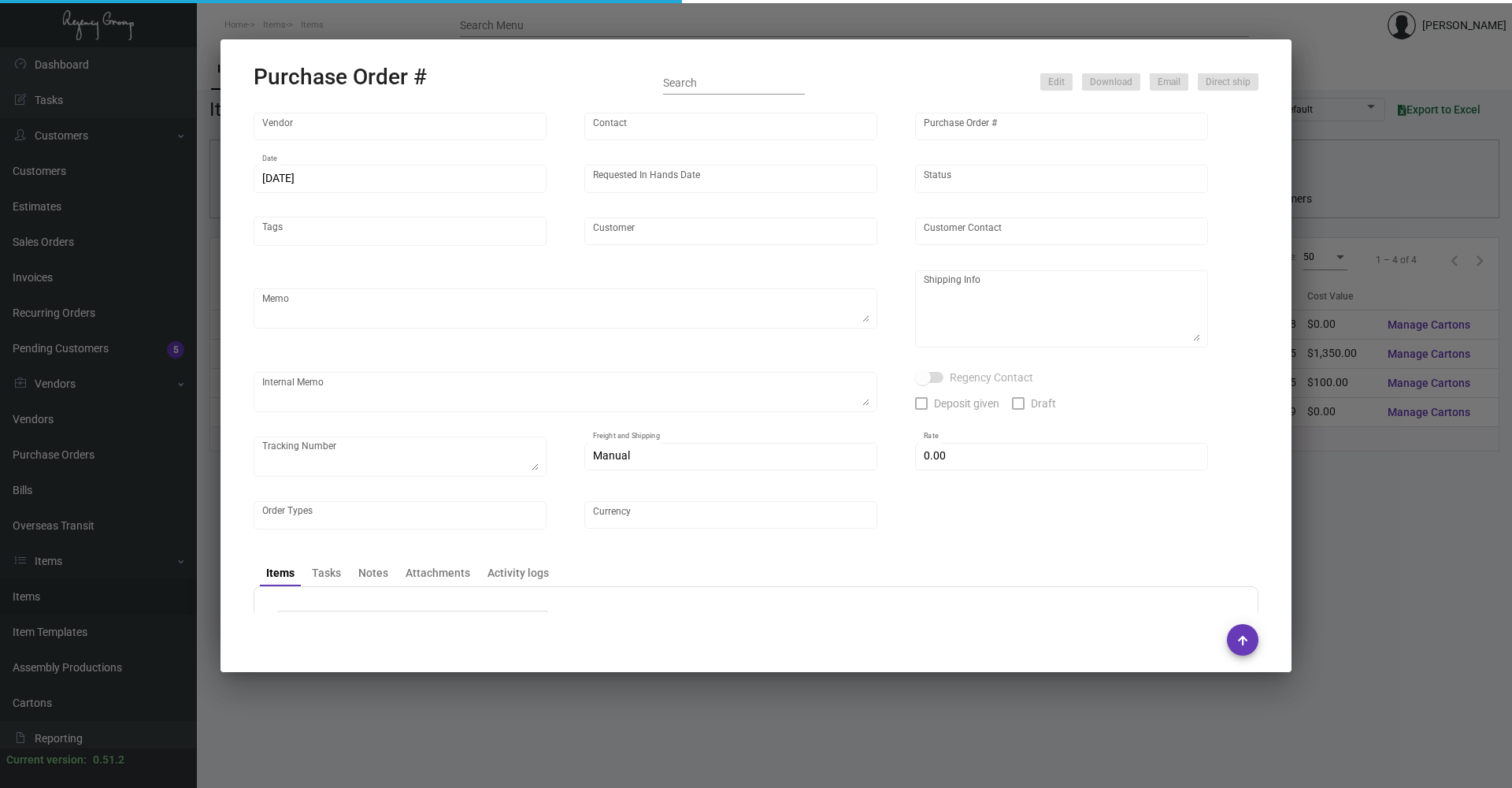 type on "The Envelope Guys LLC" 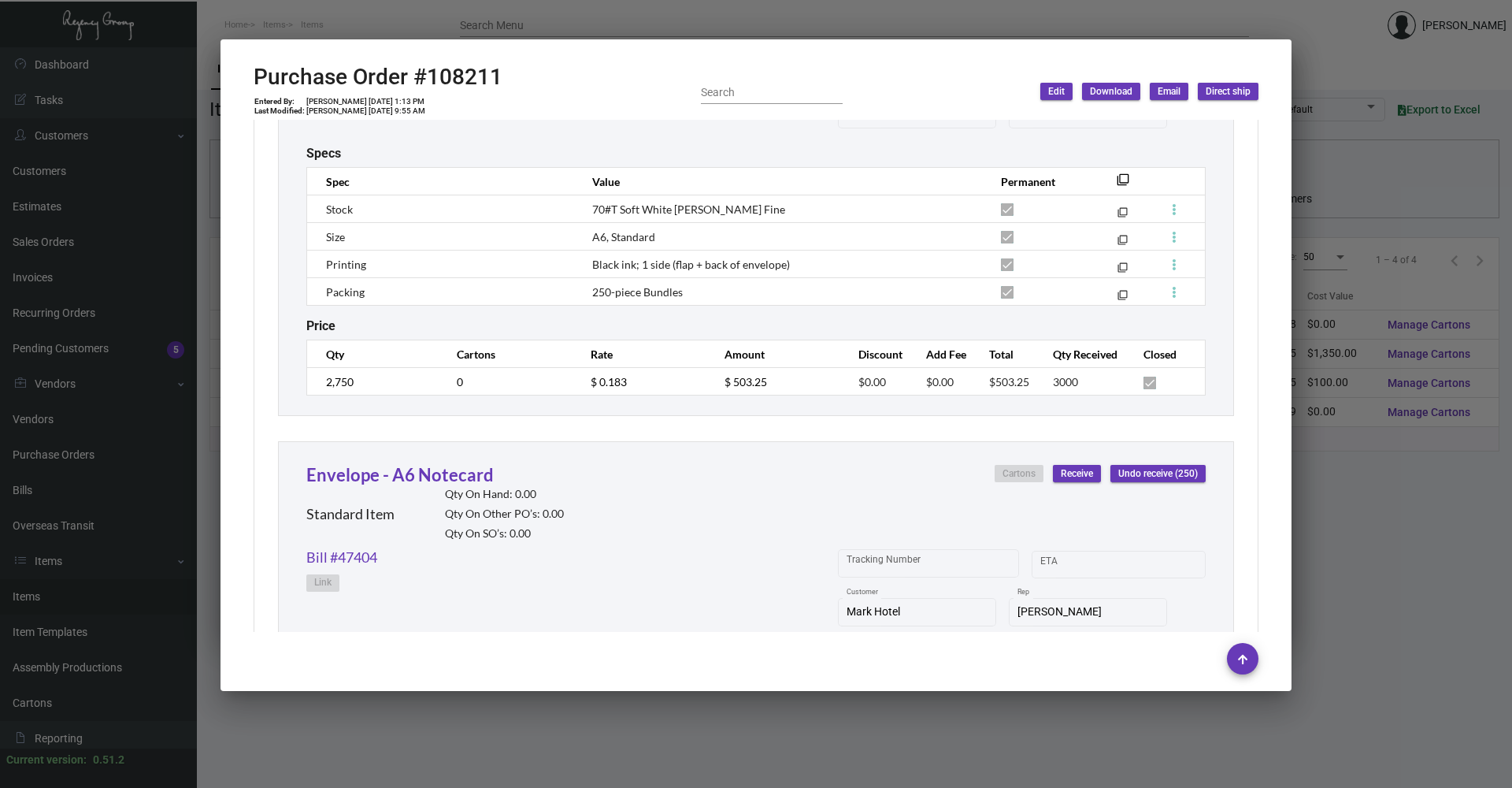 scroll, scrollTop: 855, scrollLeft: 0, axis: vertical 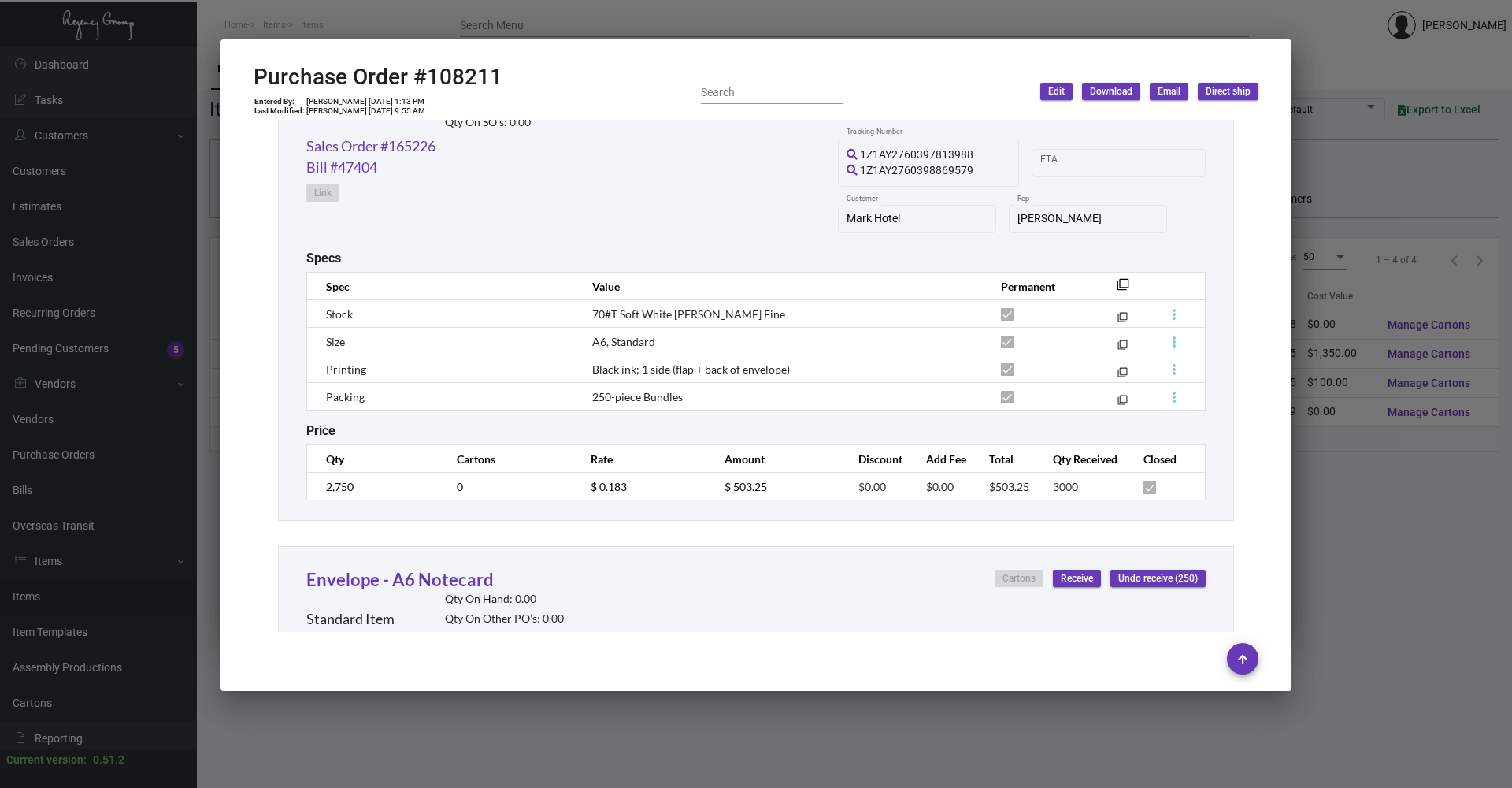 click at bounding box center [756, 394] 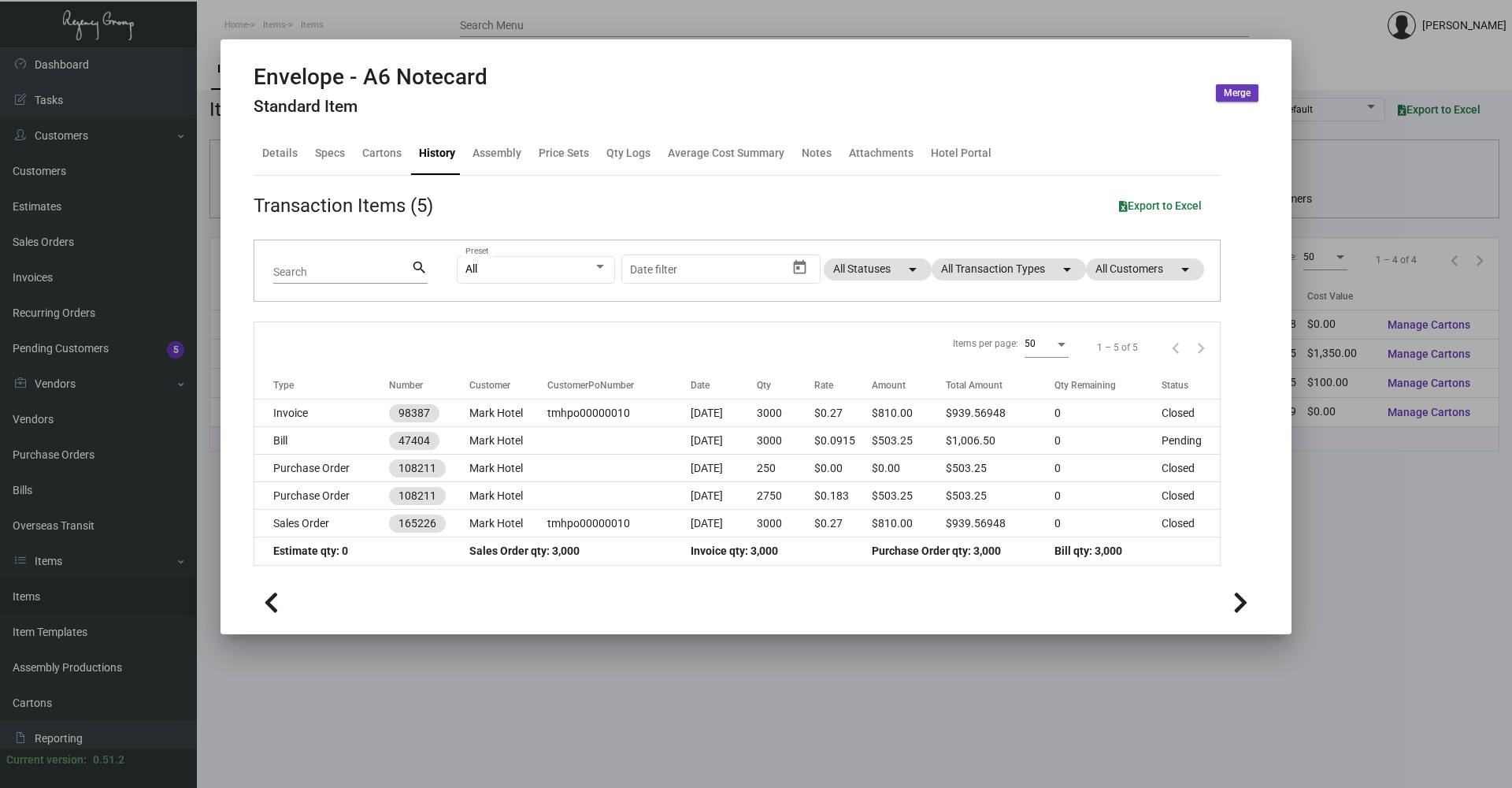 click at bounding box center (756, 394) 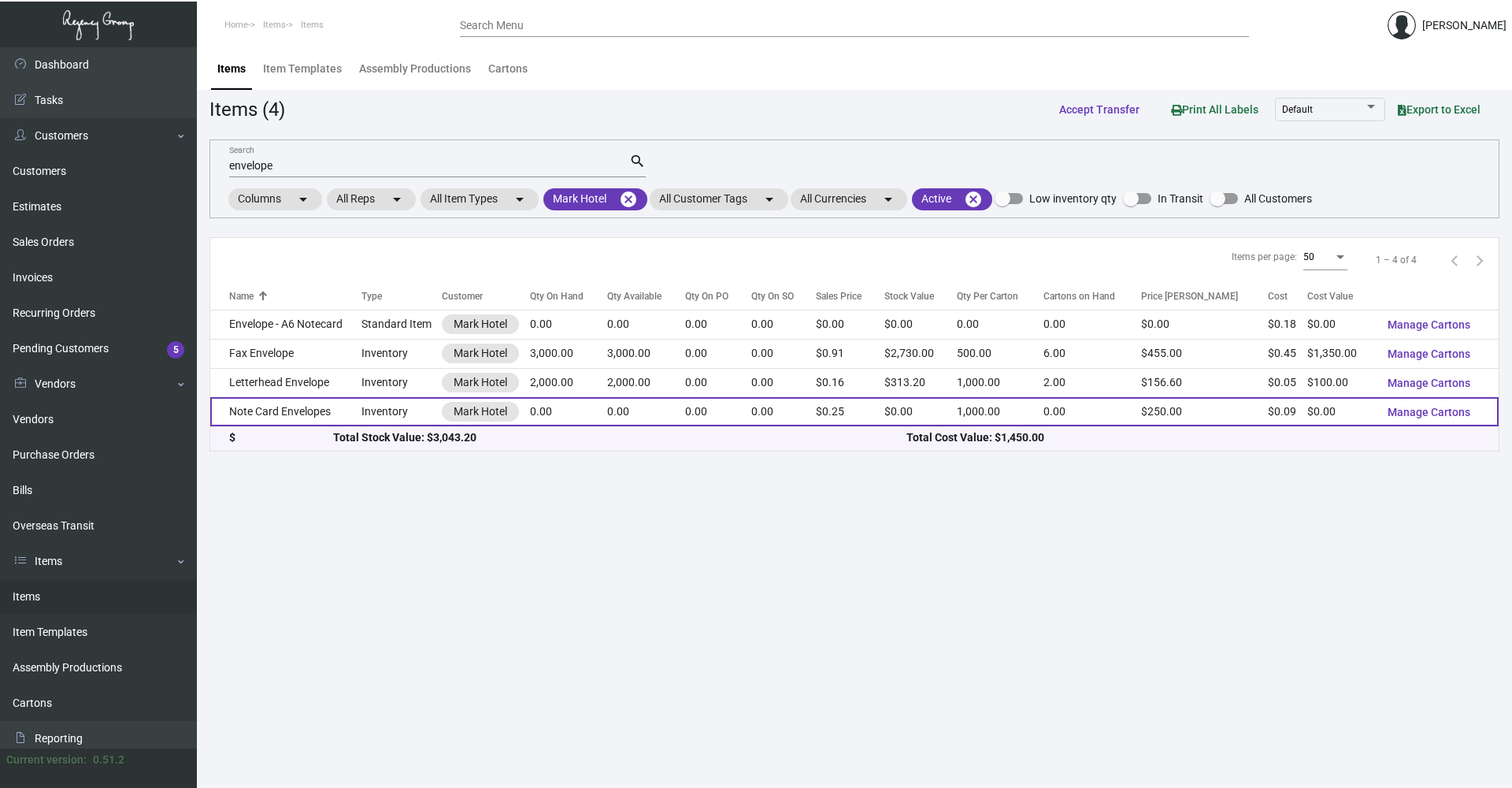 click on "Note Card Envelopes" 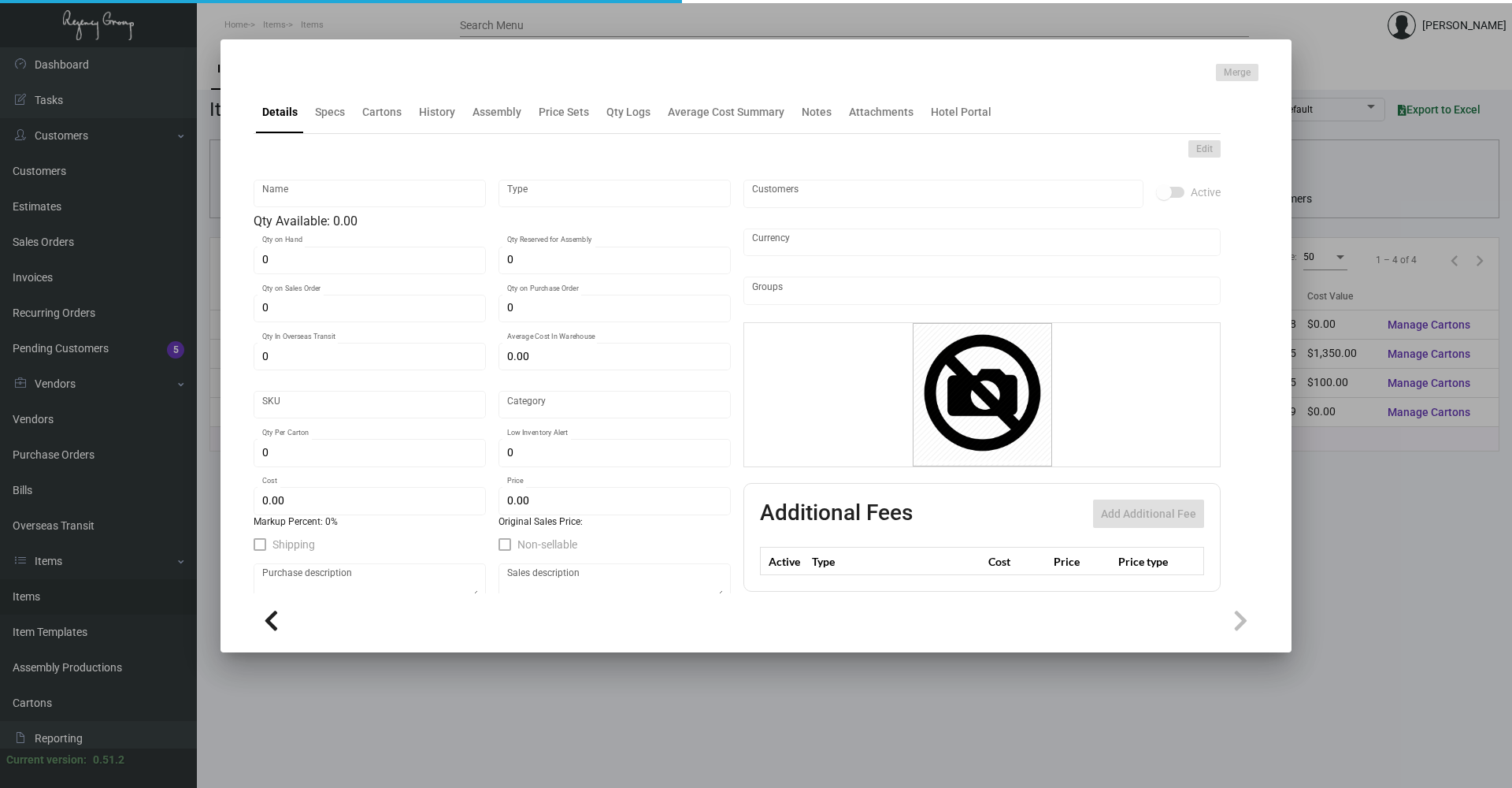 type on "Note Card Envelopes" 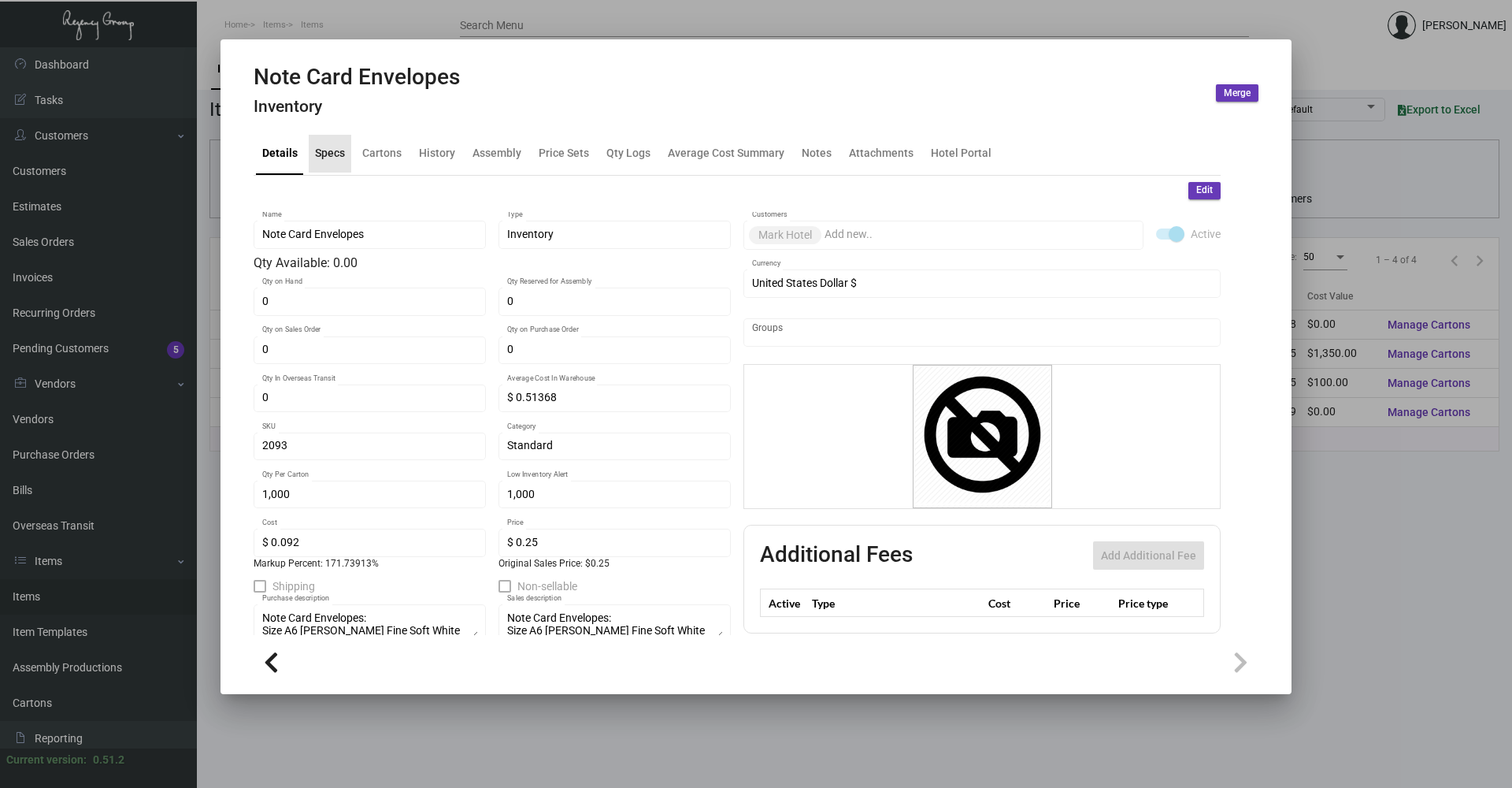 click on "Specs" at bounding box center (330, 153) 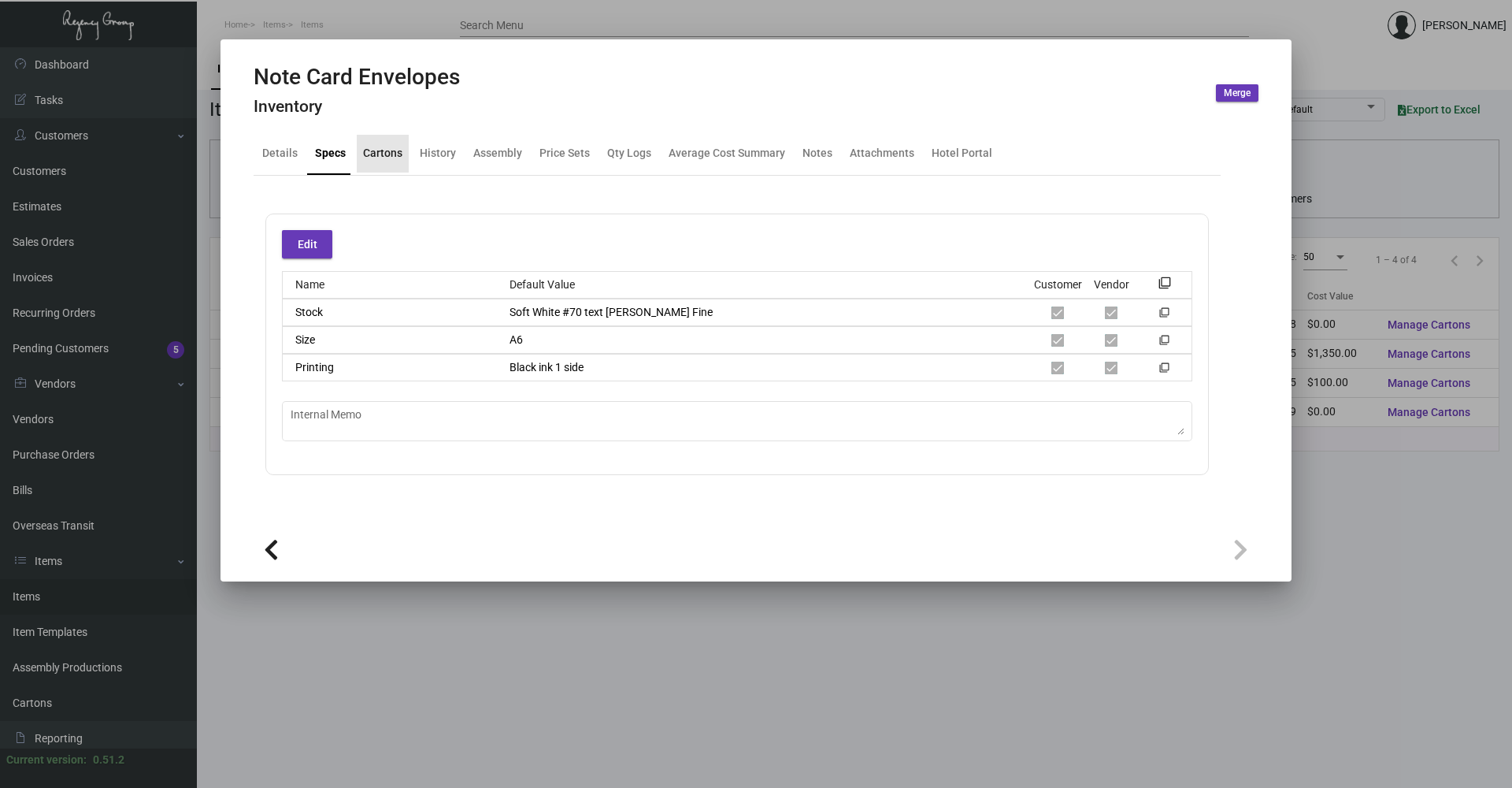 click on "Cartons" at bounding box center [383, 153] 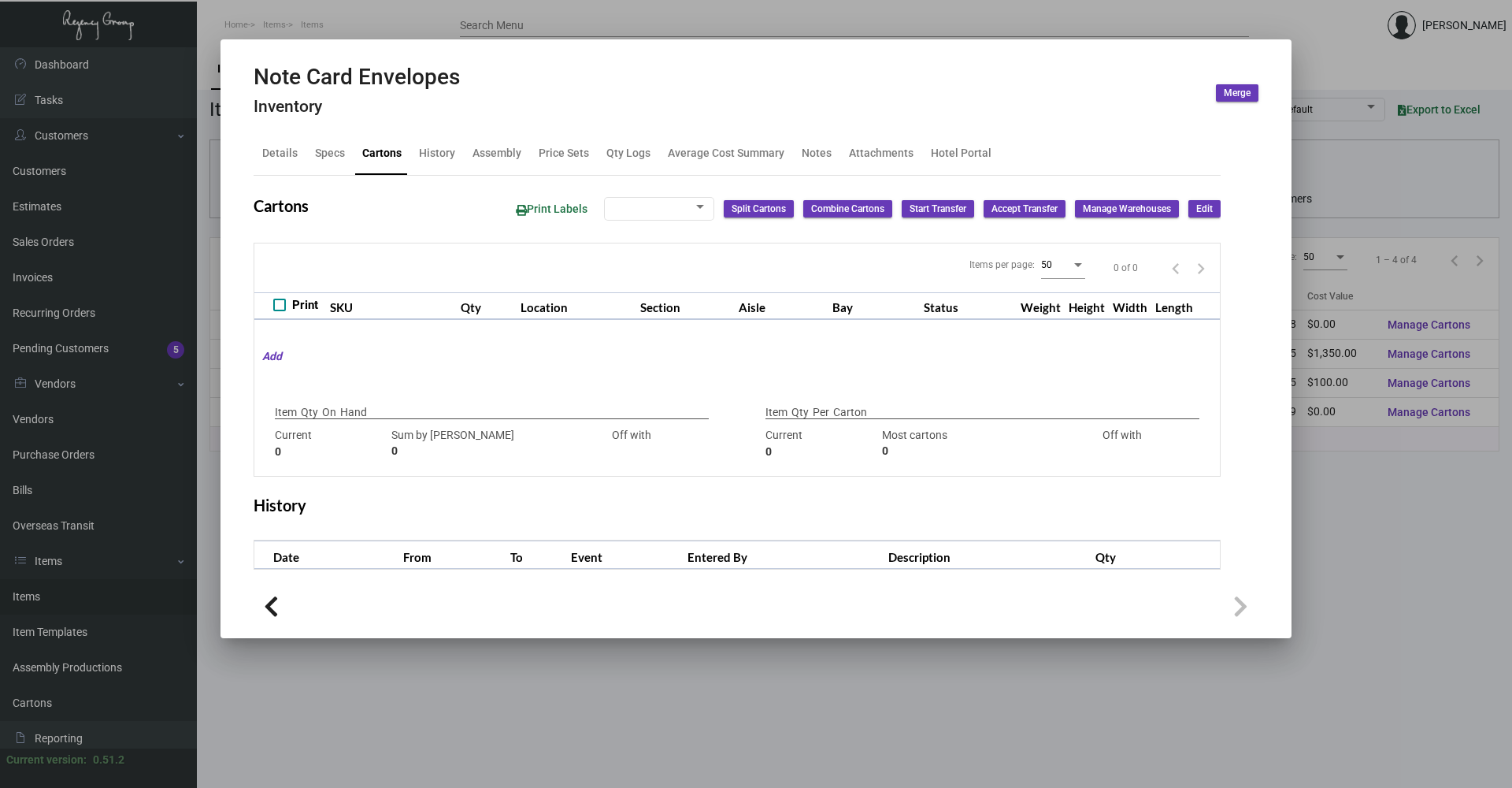 type on "0" 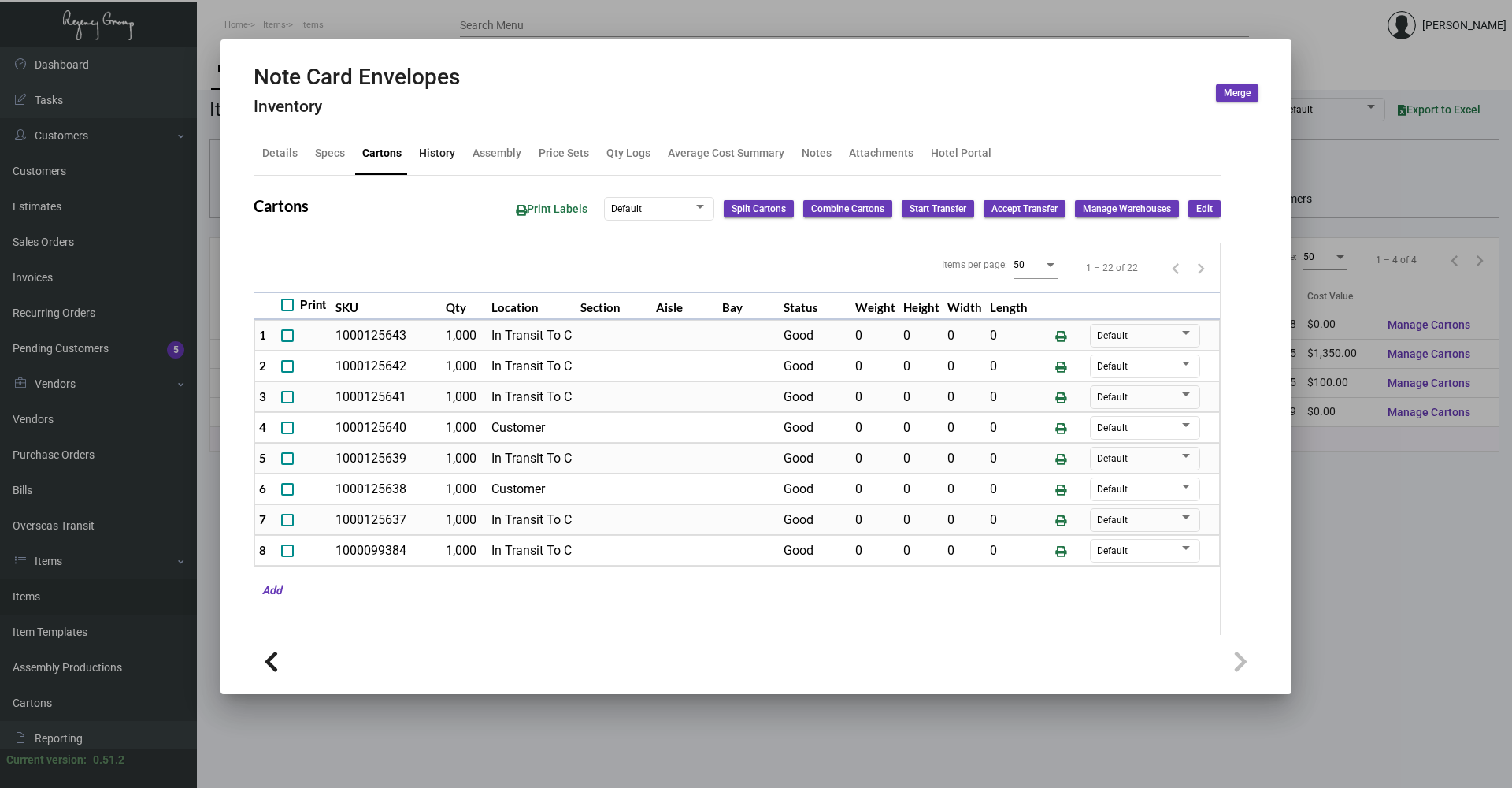 click on "History" at bounding box center [437, 153] 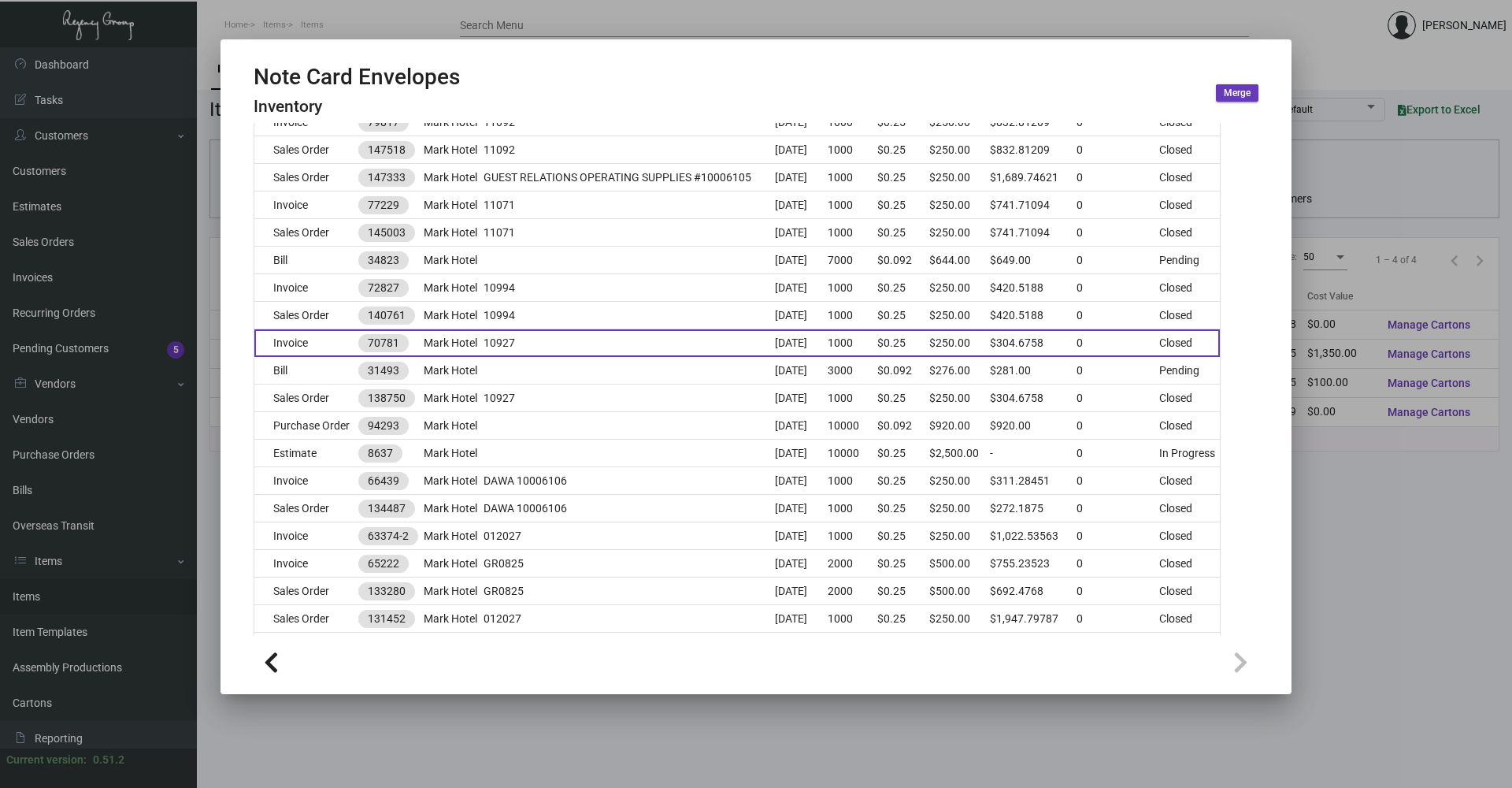 scroll, scrollTop: 788, scrollLeft: 0, axis: vertical 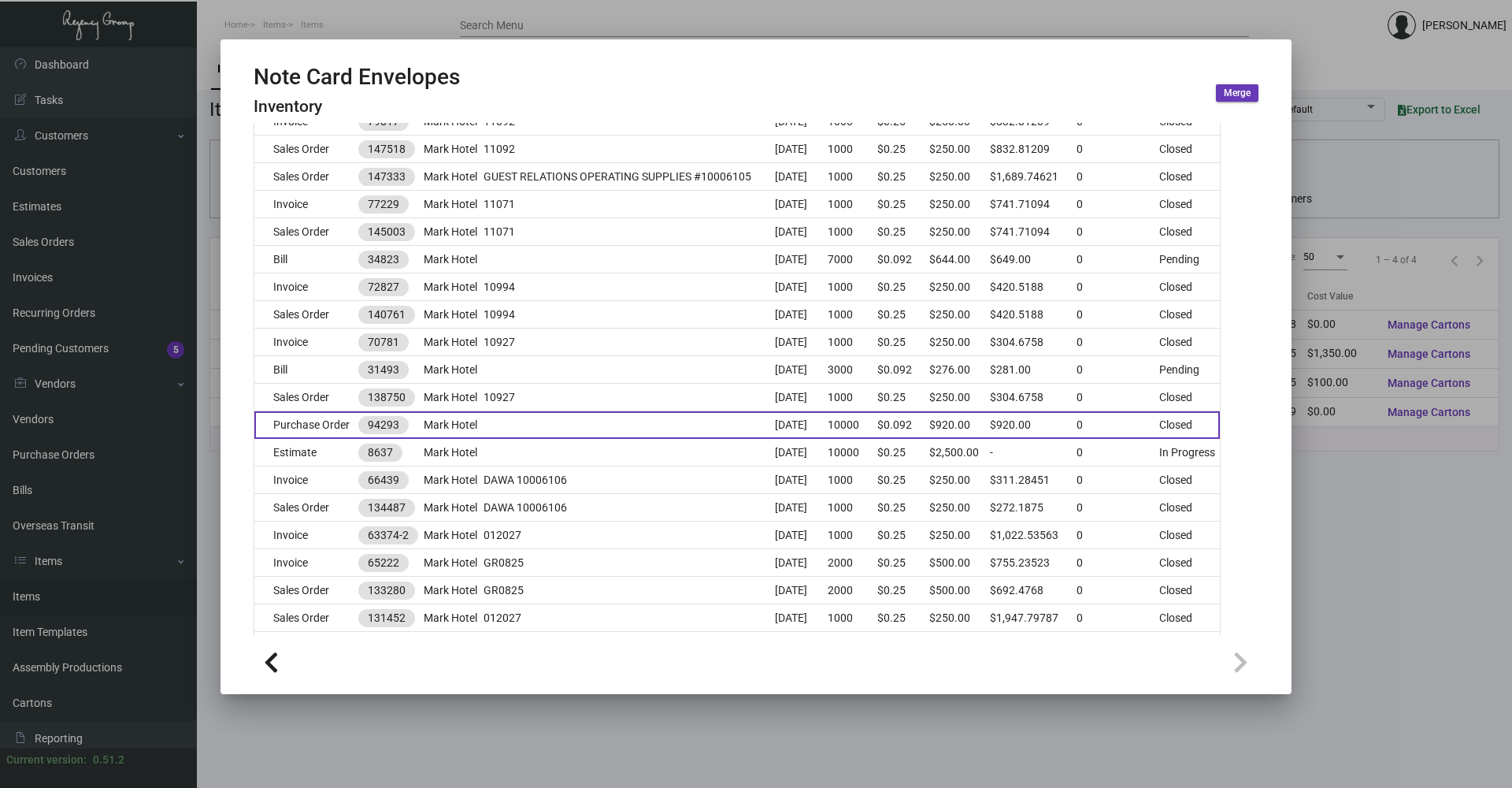 click on "Mark Hotel" at bounding box center [454, 425] 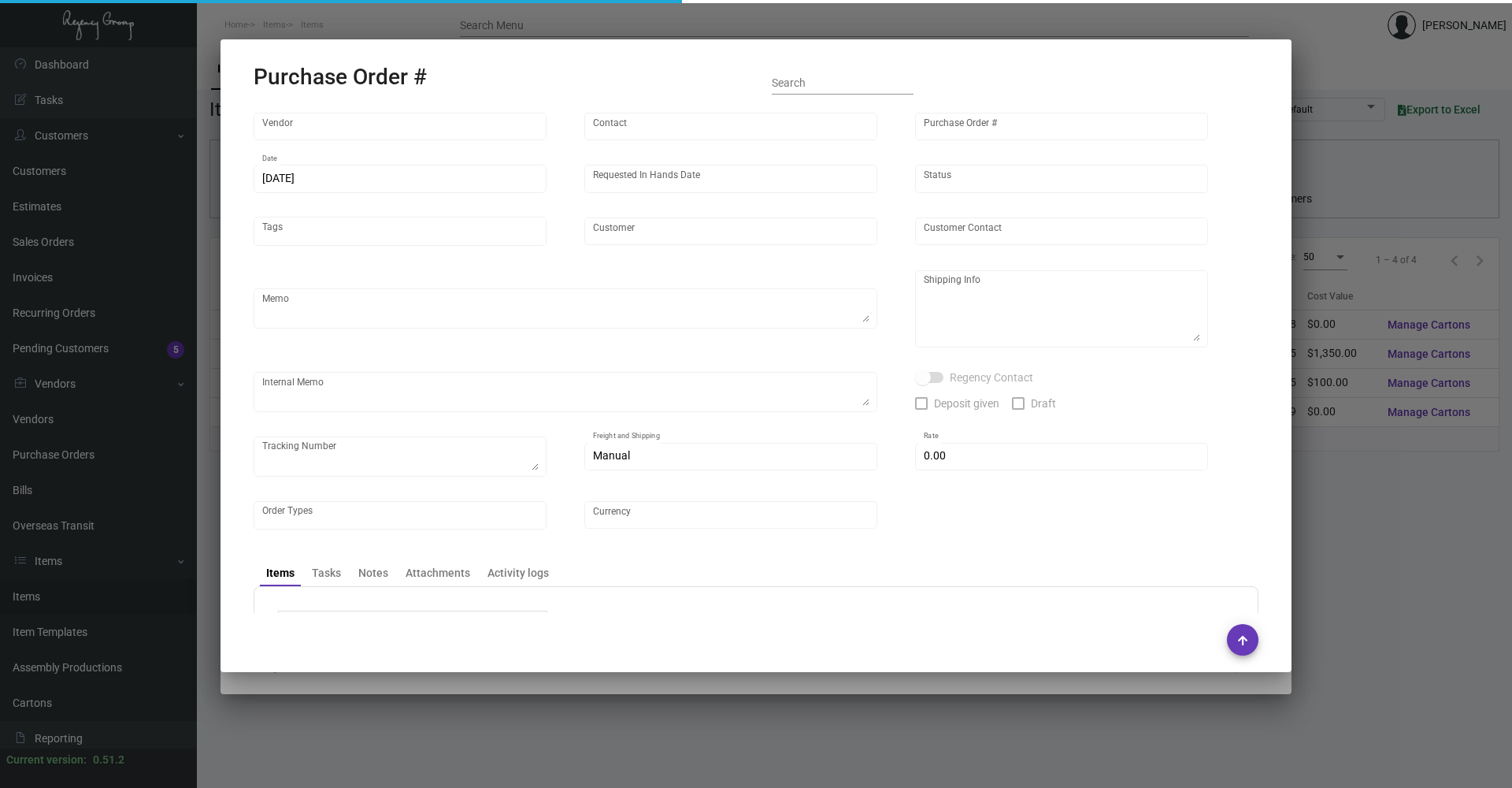 type on "[PERSON_NAME] Printing" 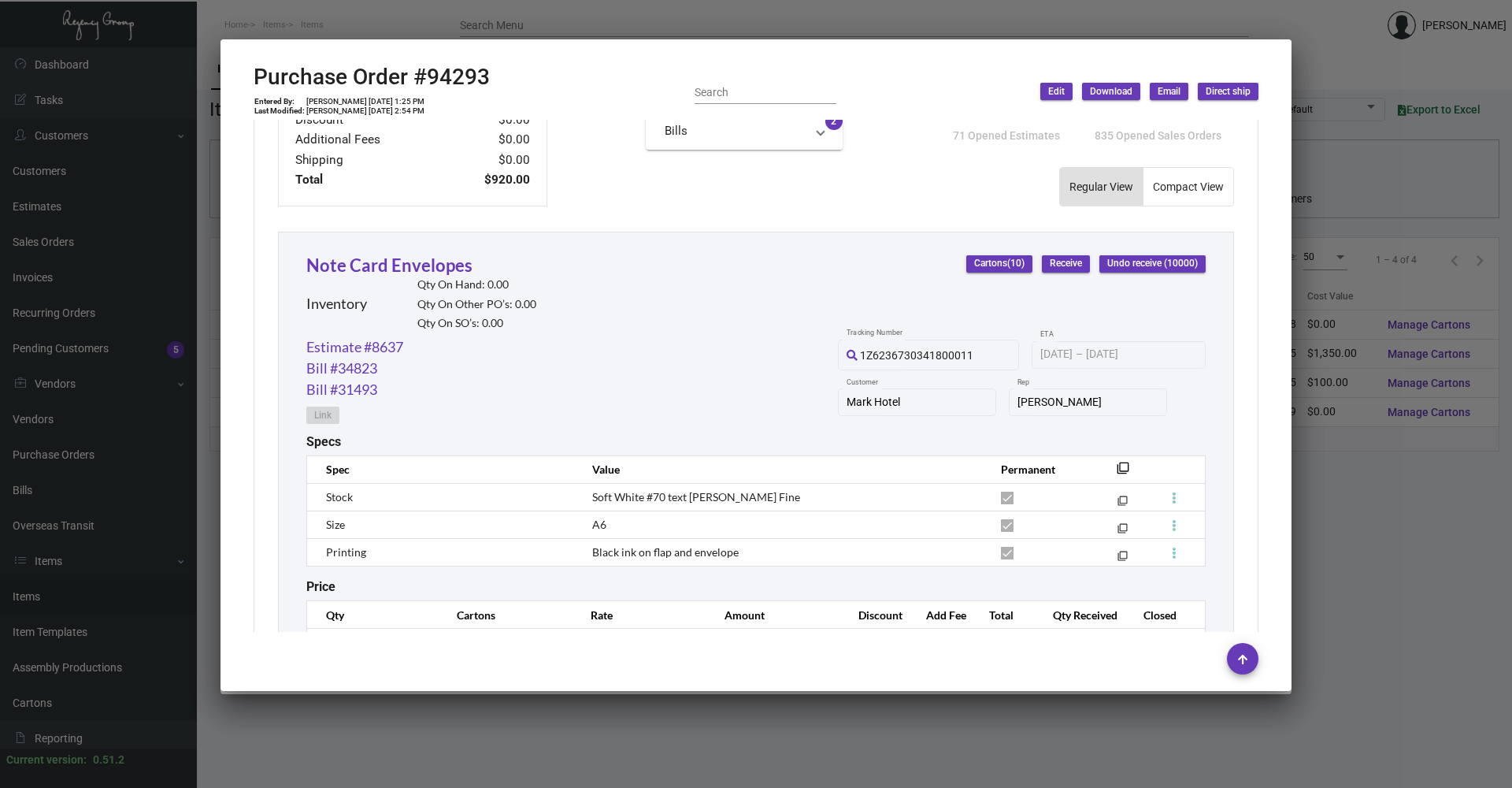 scroll, scrollTop: 703, scrollLeft: 0, axis: vertical 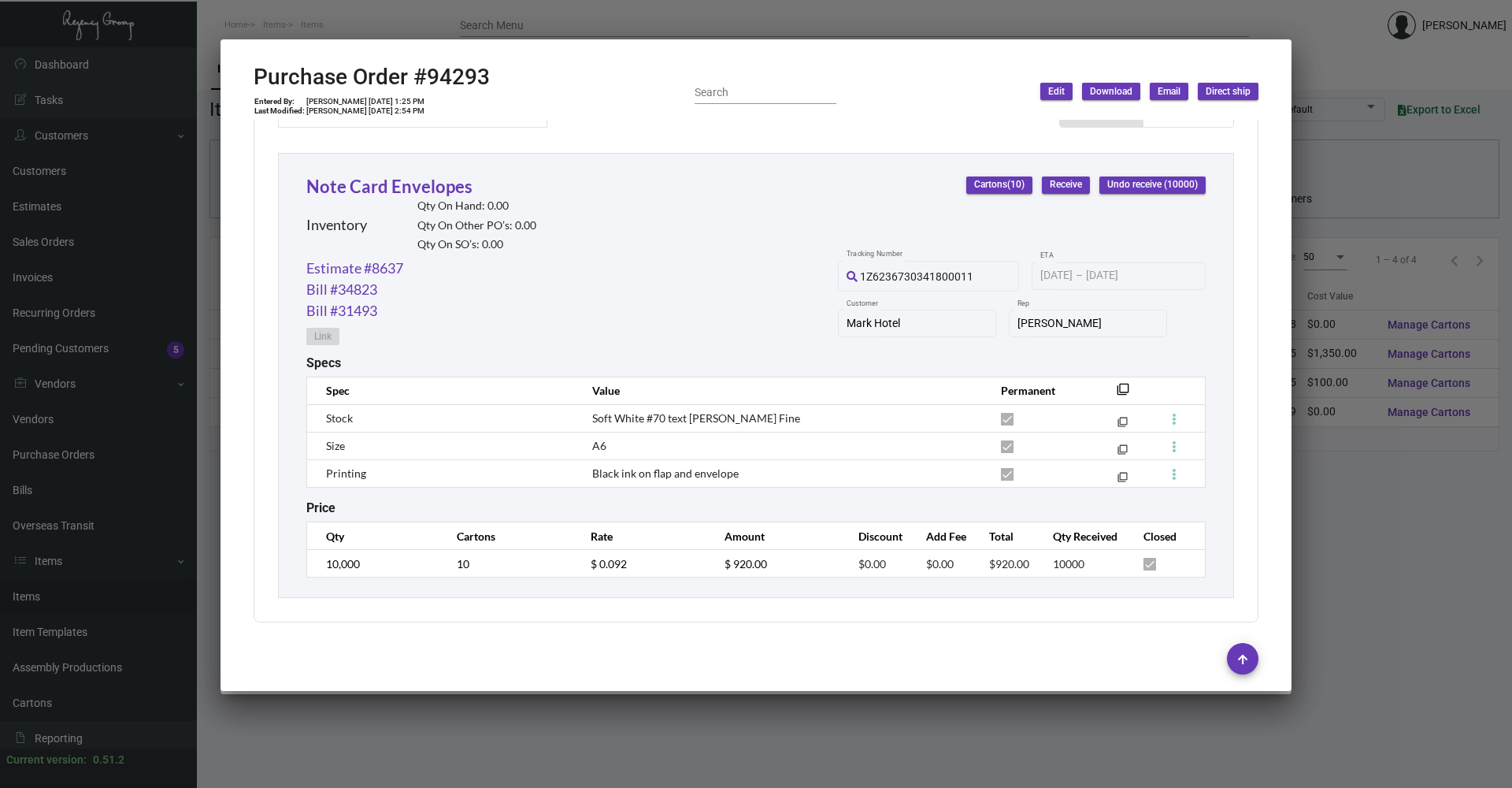 click at bounding box center (756, 394) 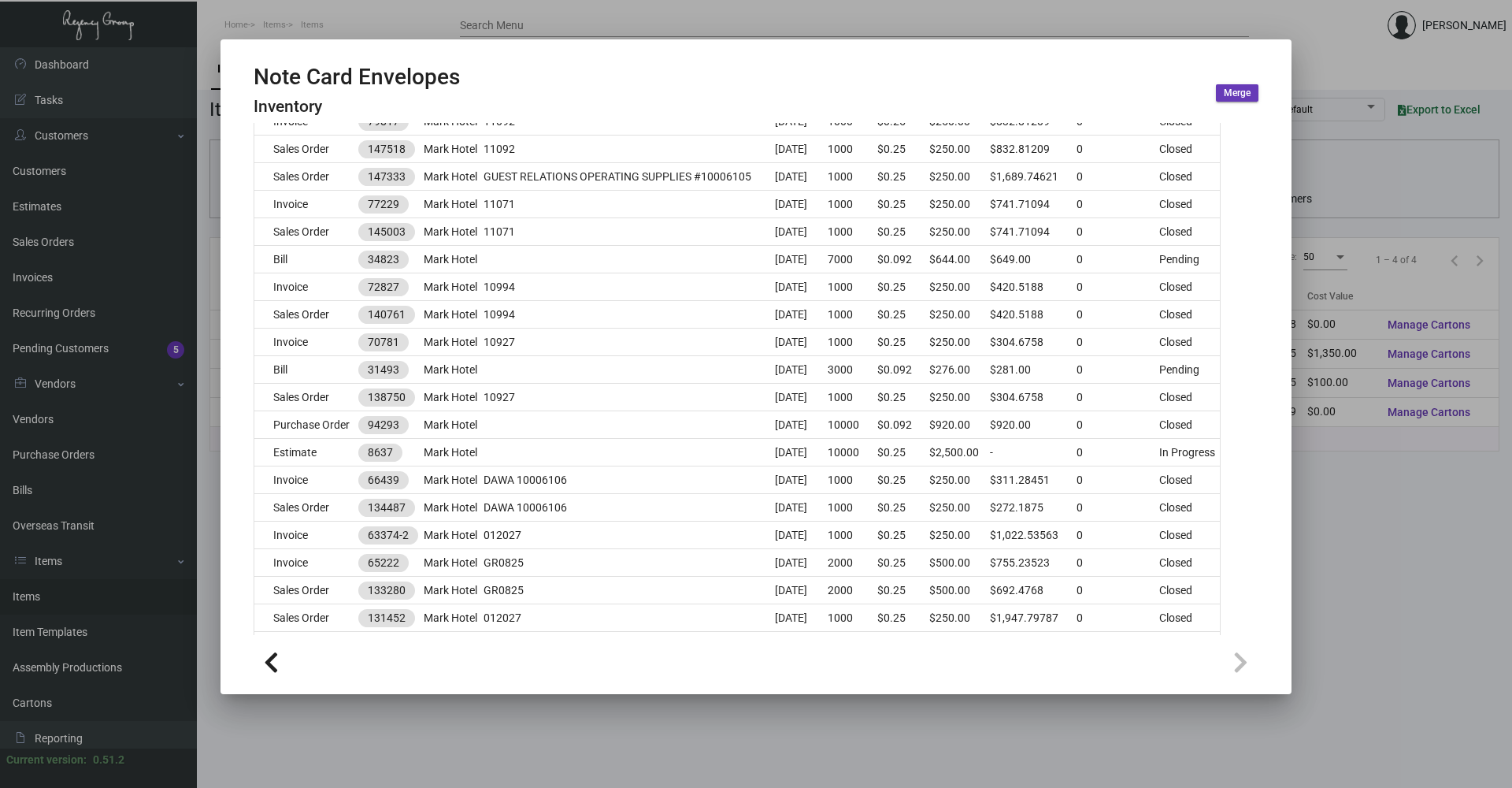 click at bounding box center (756, 394) 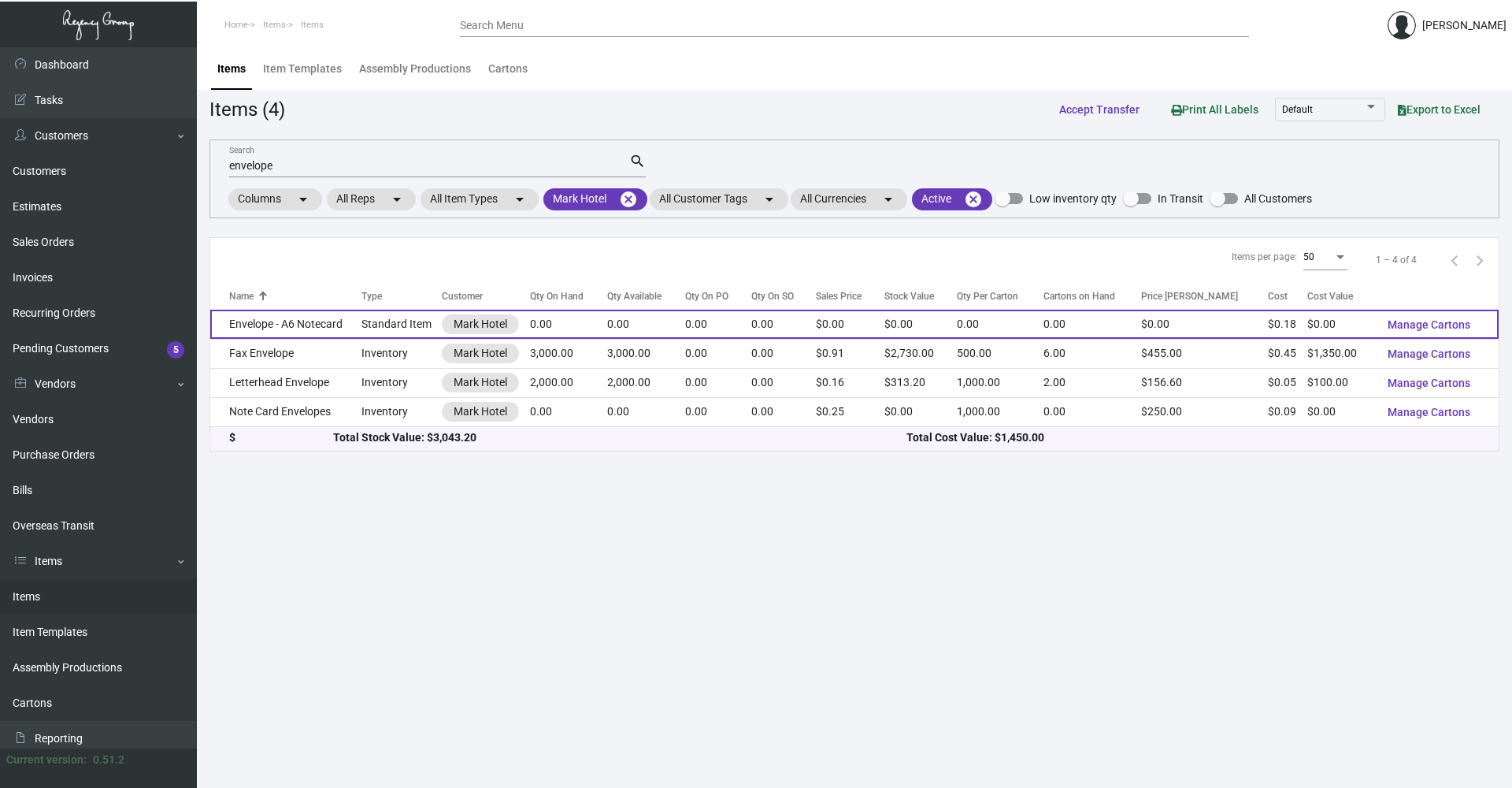 click on "Envelope - A6 Notecard" 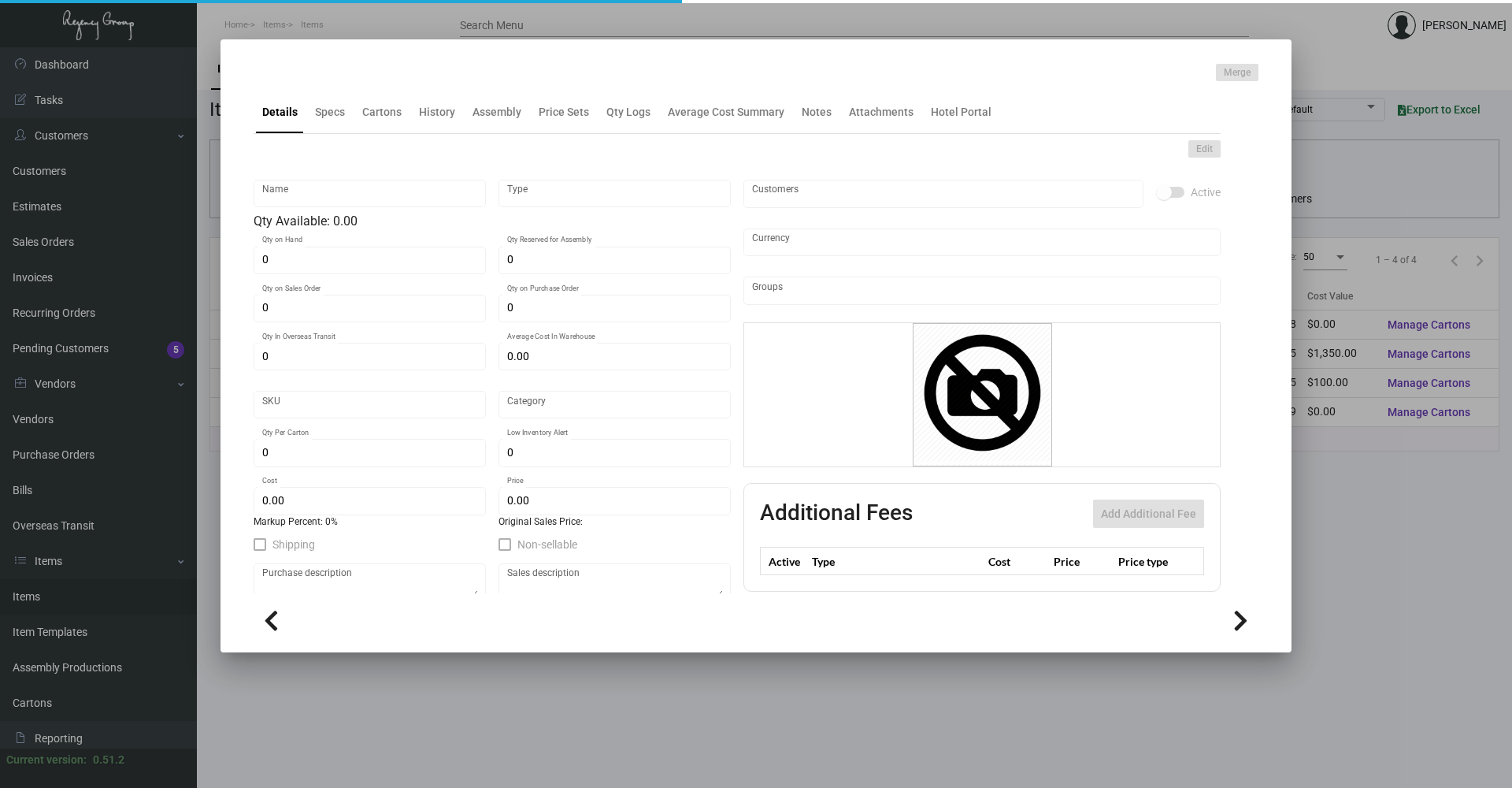 type on "Envelope - A6 Notecard" 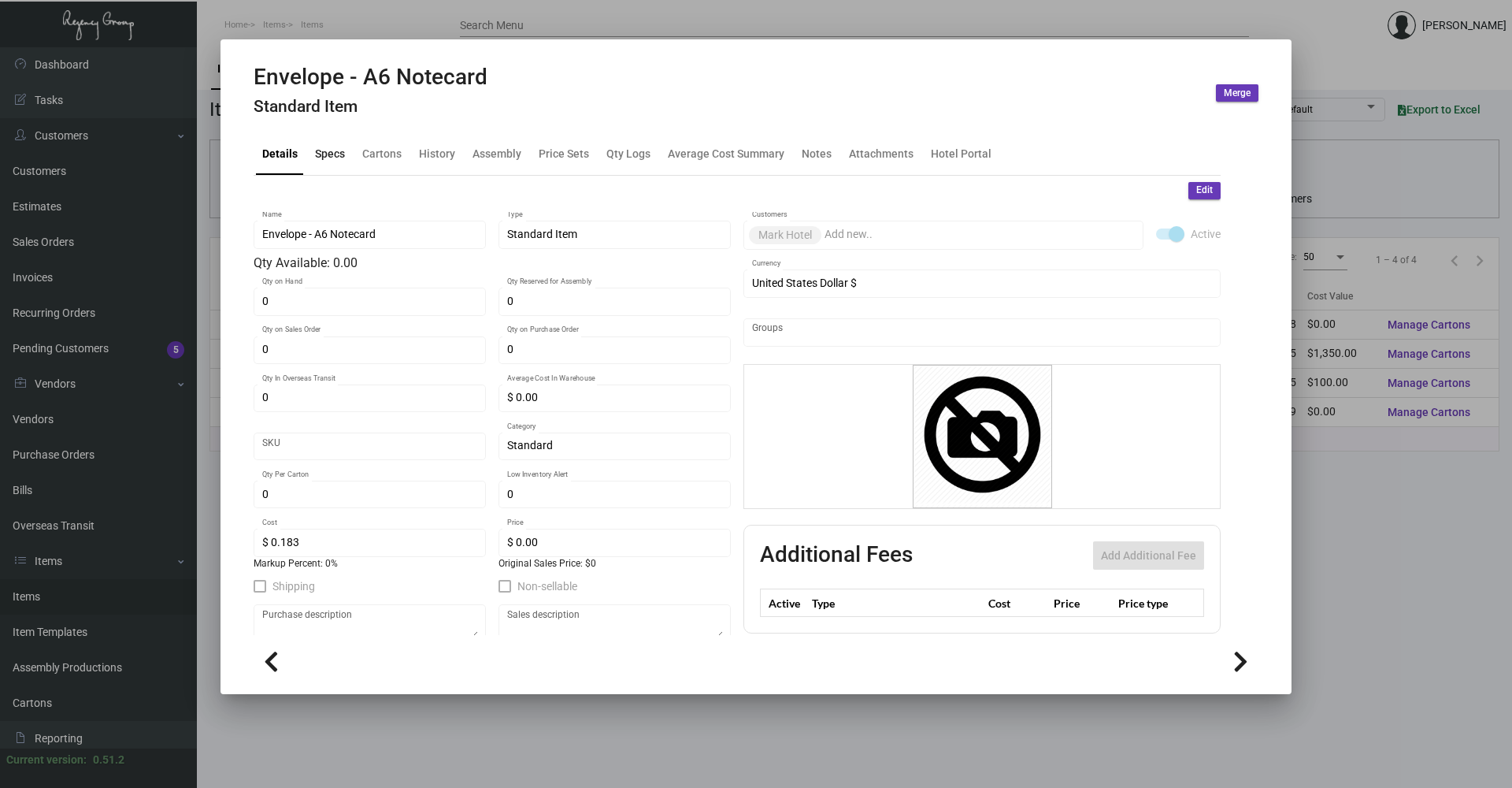 click on "Specs" at bounding box center [330, 153] 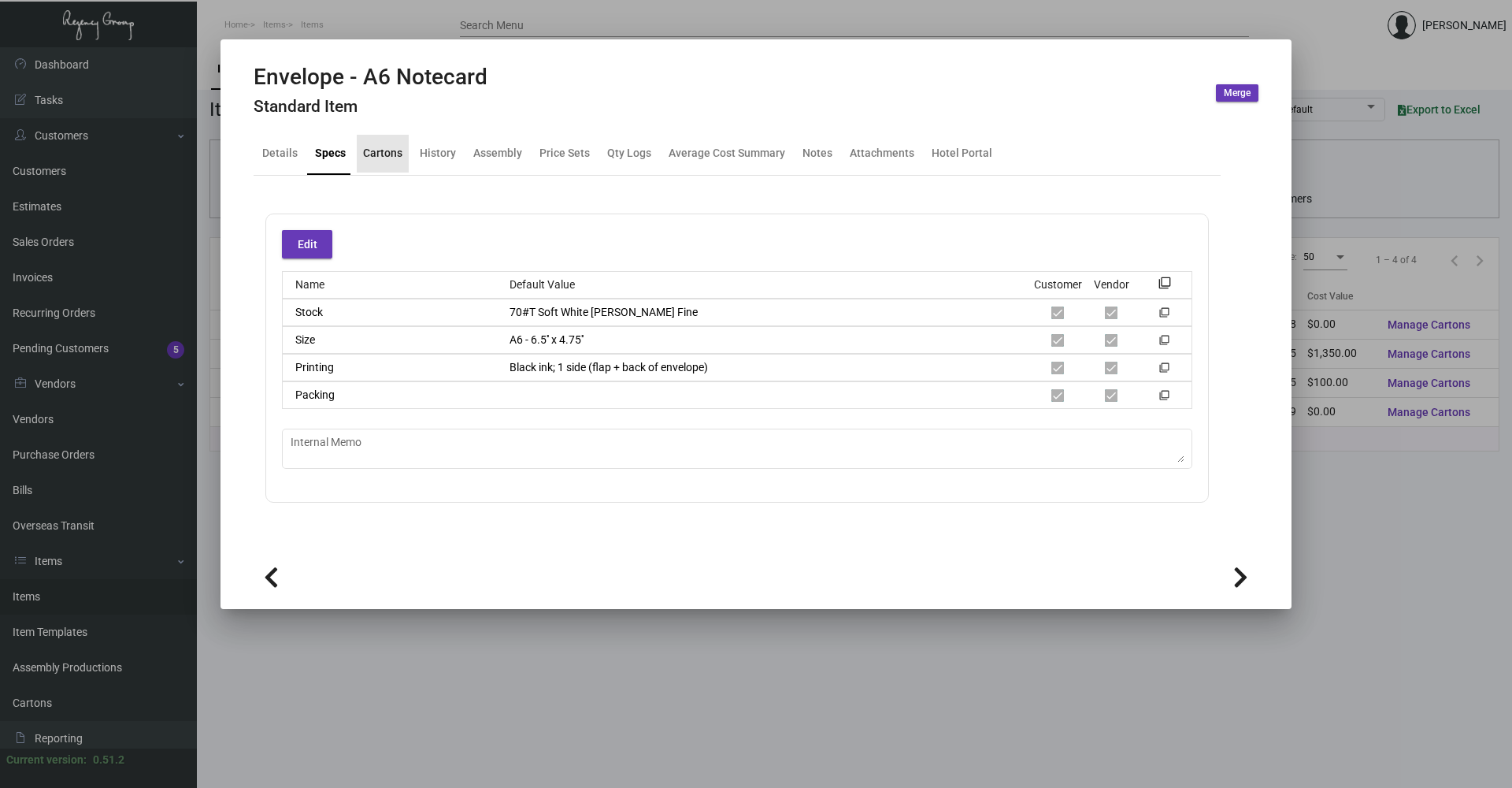click on "Cartons" at bounding box center (383, 153) 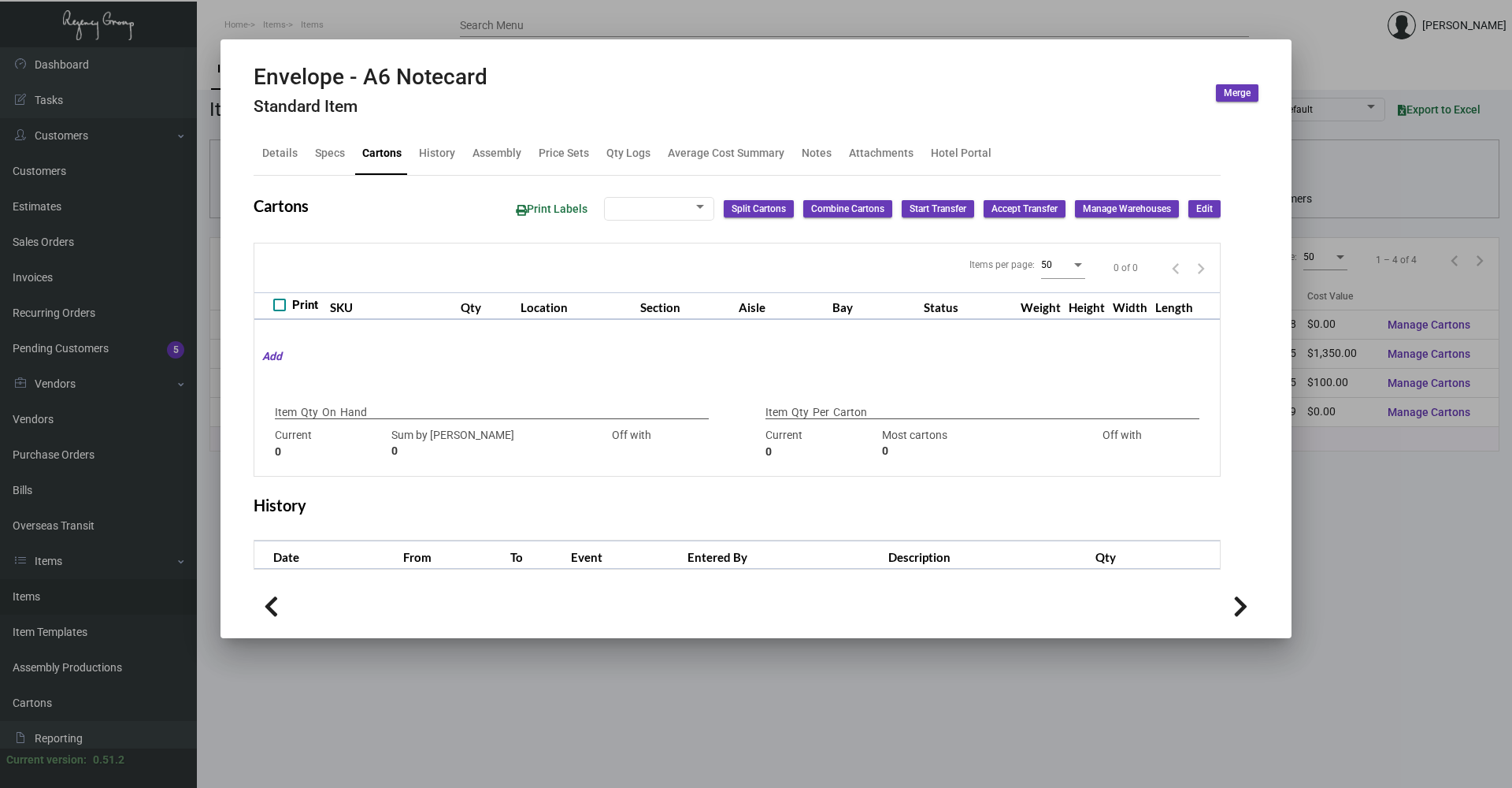 checkbox on "true" 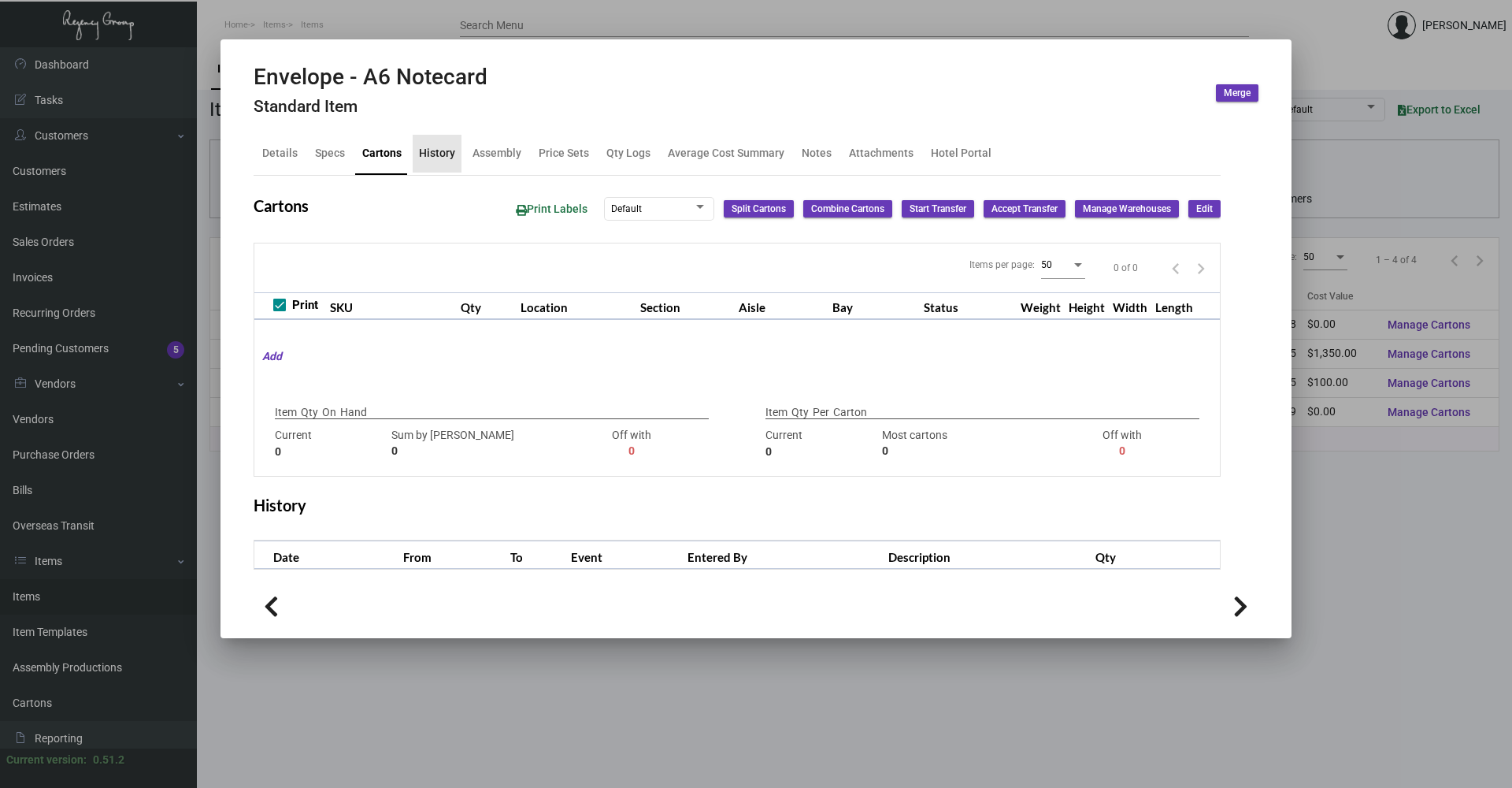 click on "History" at bounding box center (437, 153) 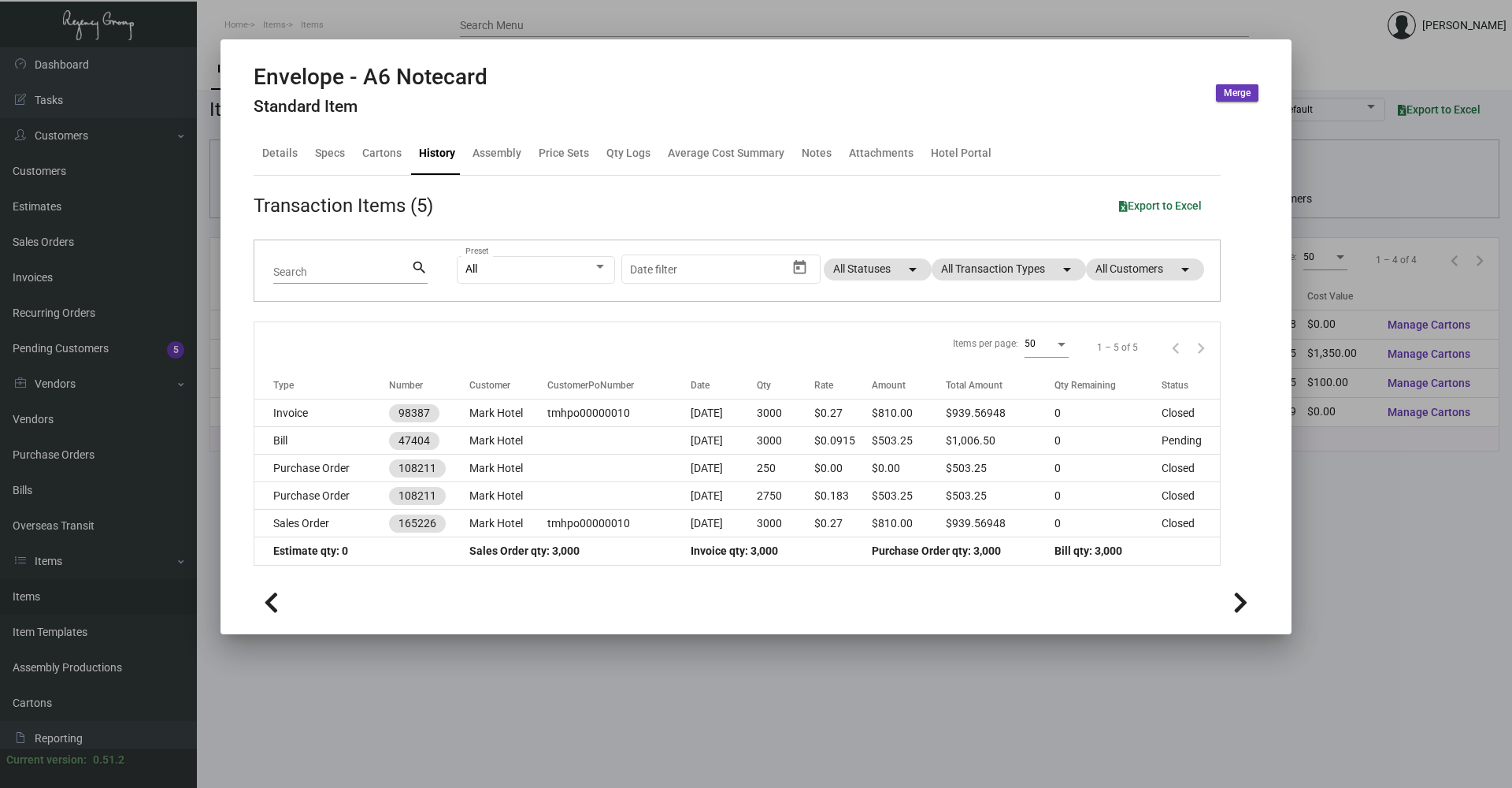 click at bounding box center (756, 394) 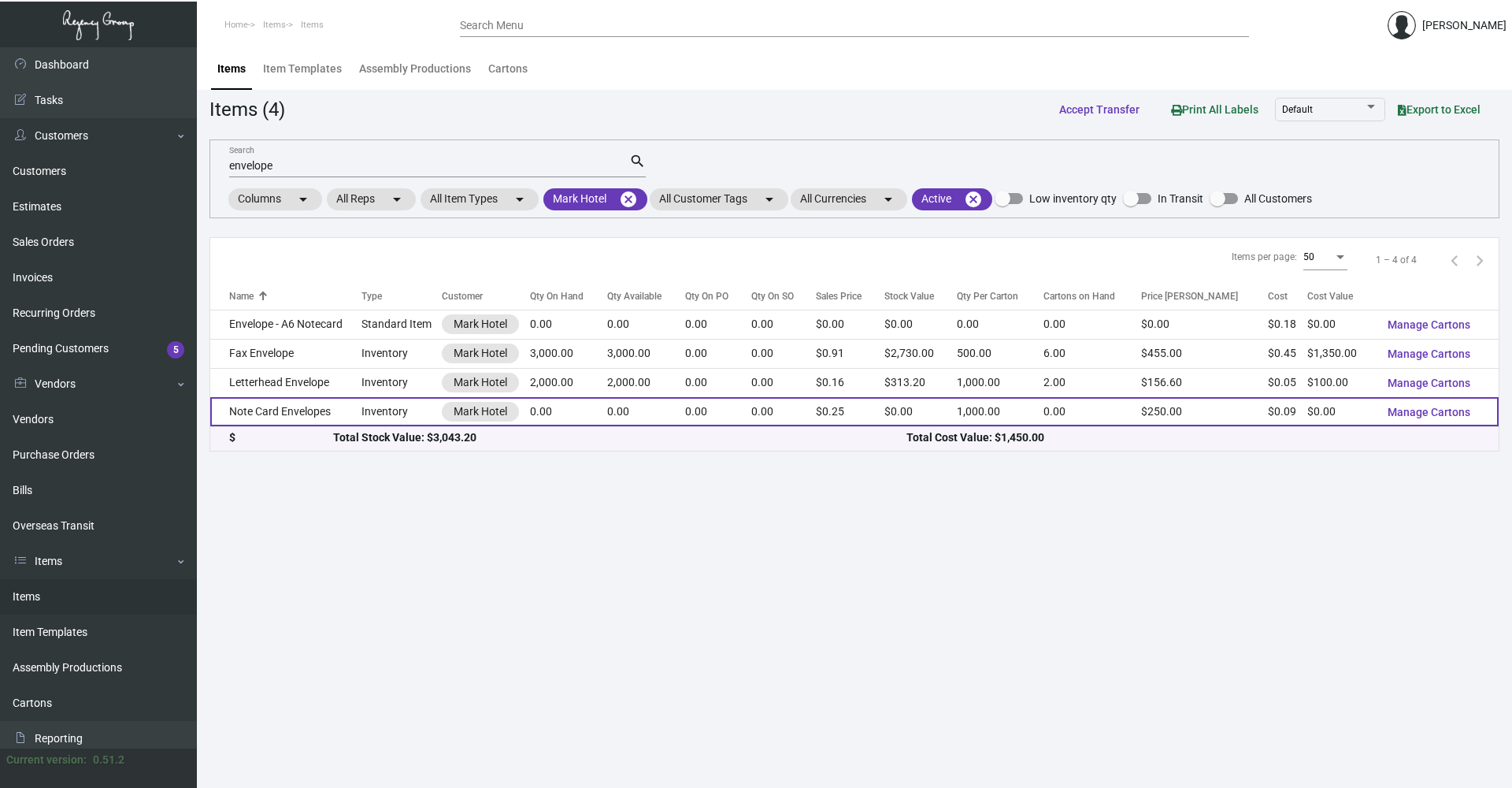 click on "Note Card Envelopes" 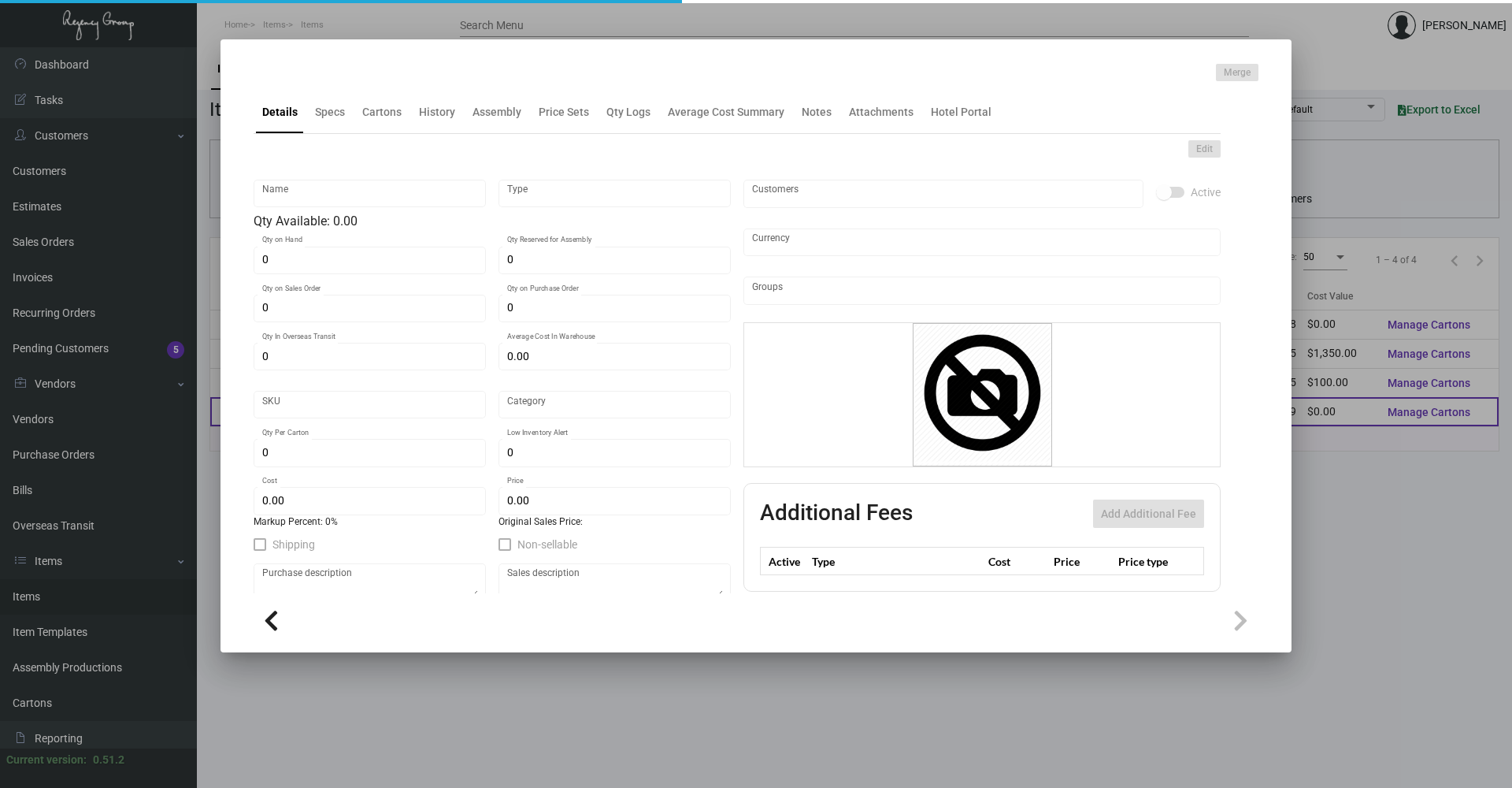 type on "Note Card Envelopes" 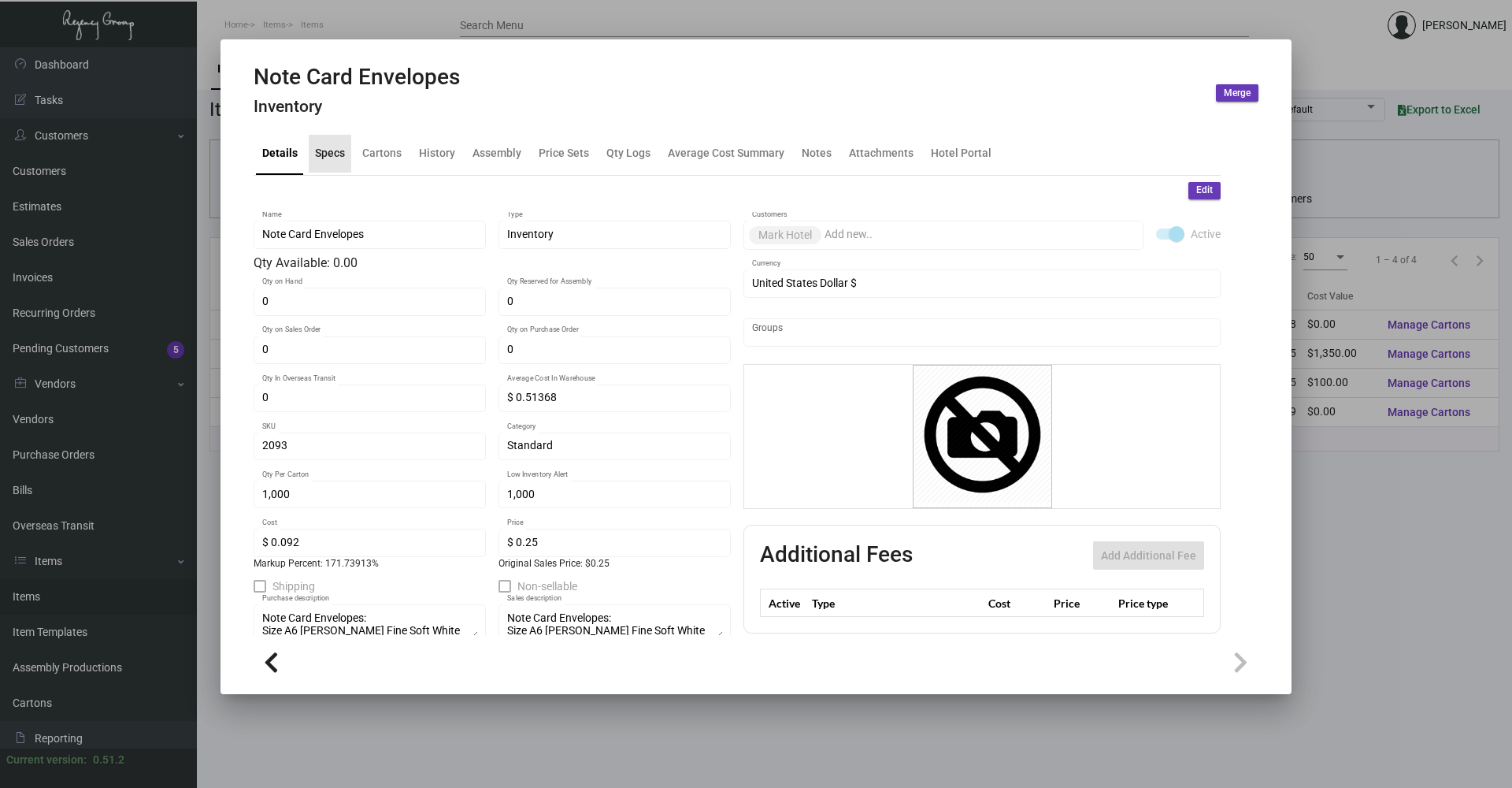 click on "Specs" at bounding box center [330, 153] 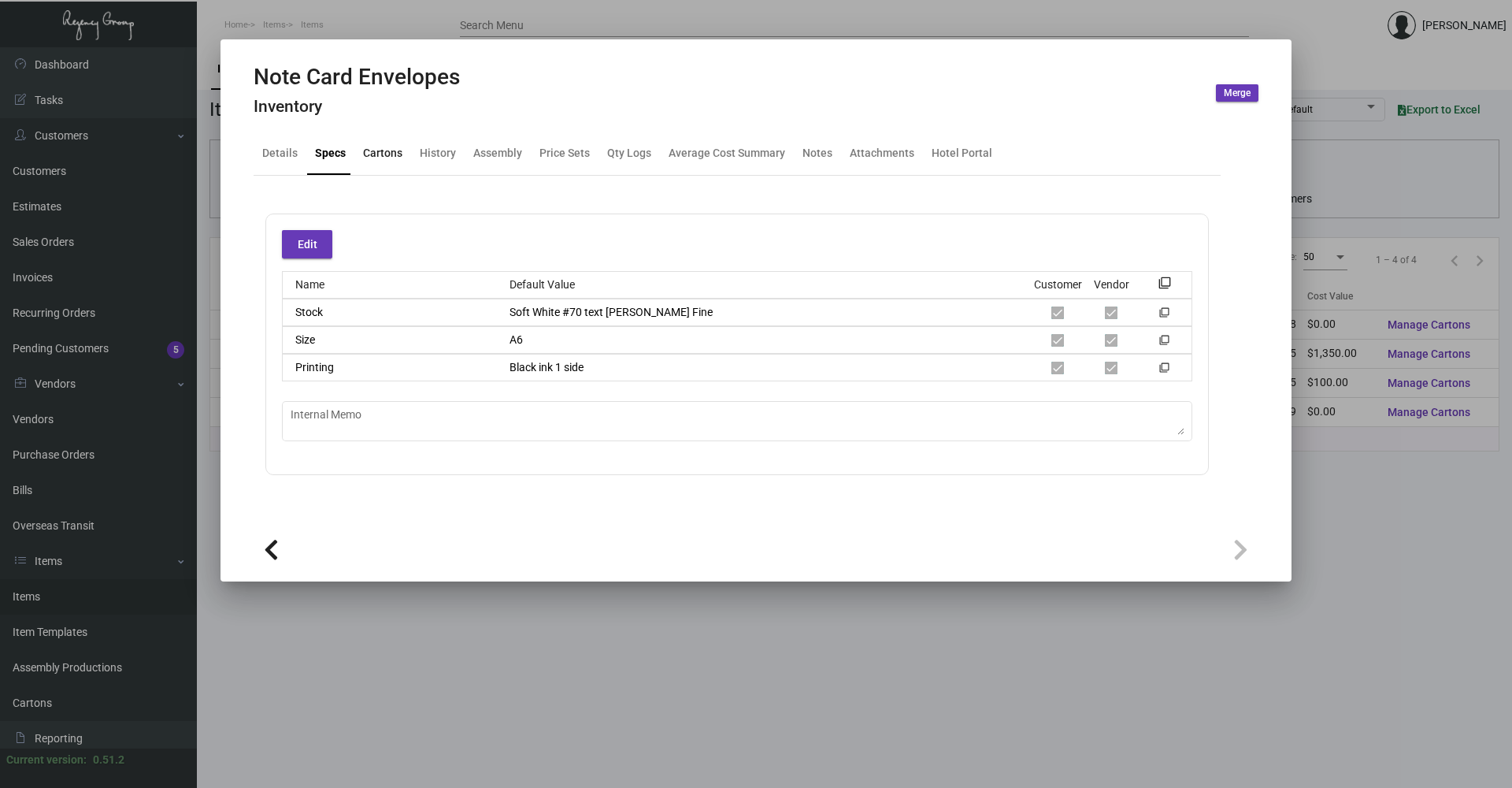 click on "Cartons" at bounding box center (383, 153) 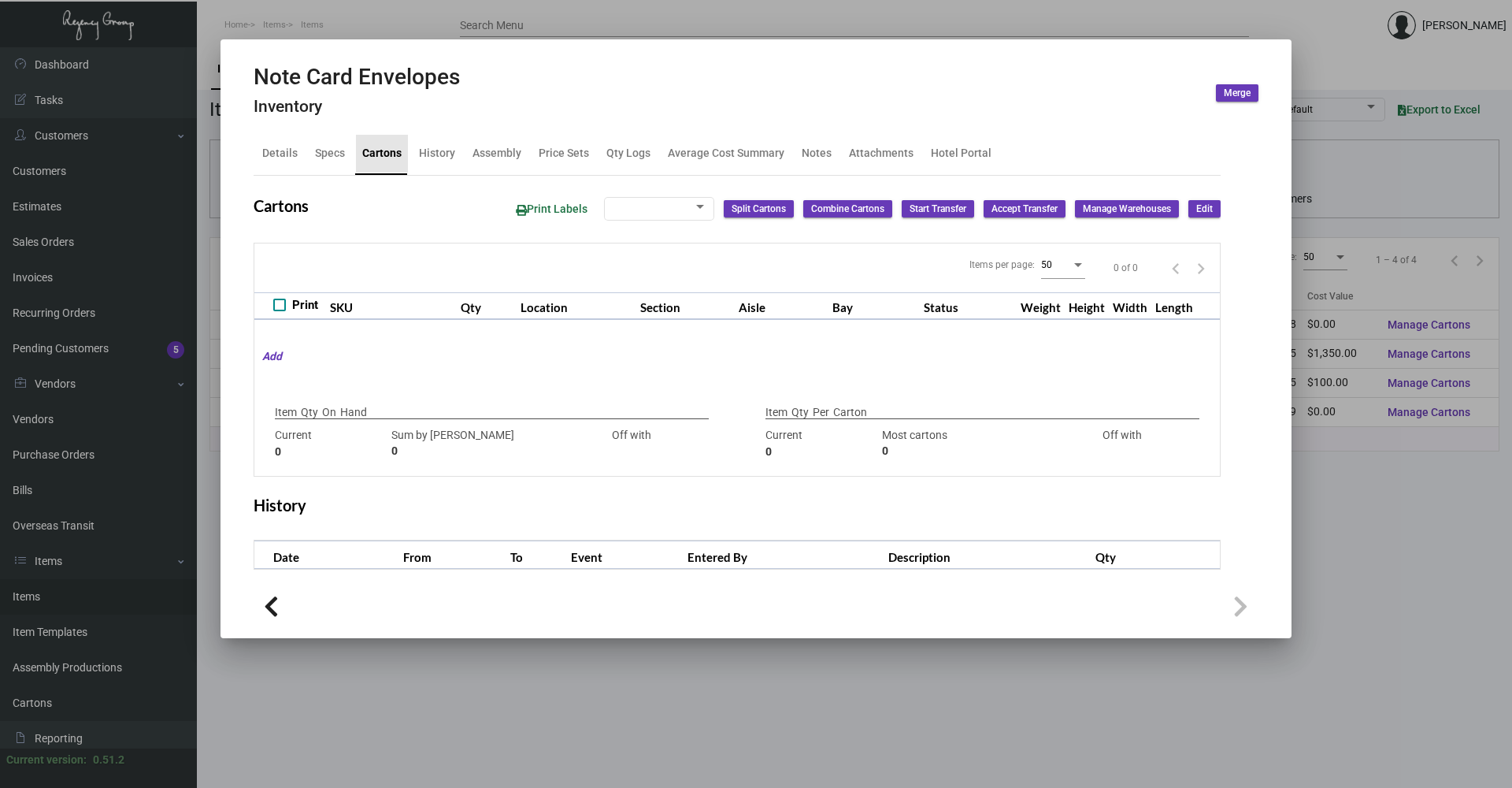 type on "0" 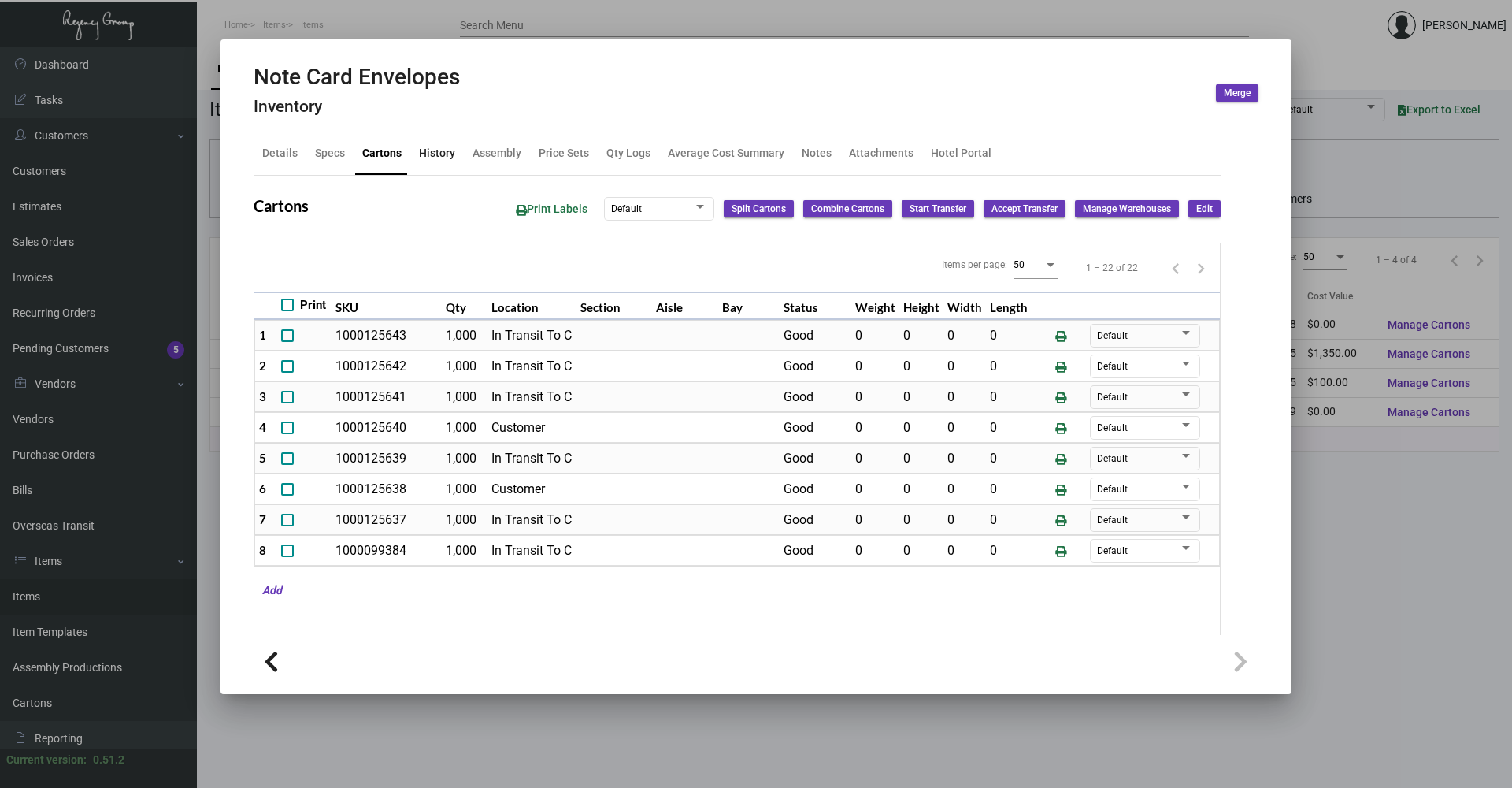 click on "History" at bounding box center (437, 153) 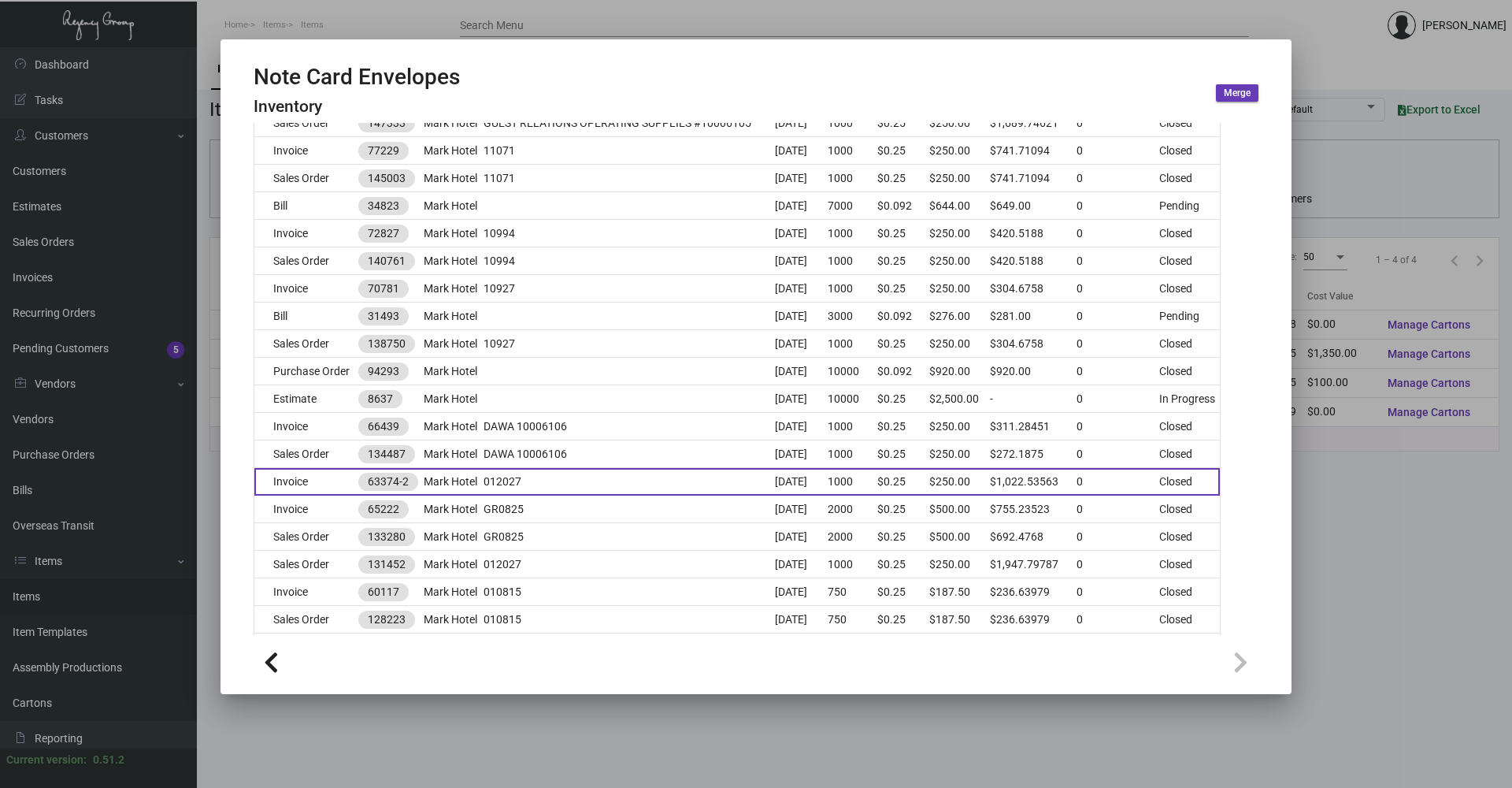 scroll, scrollTop: 867, scrollLeft: 0, axis: vertical 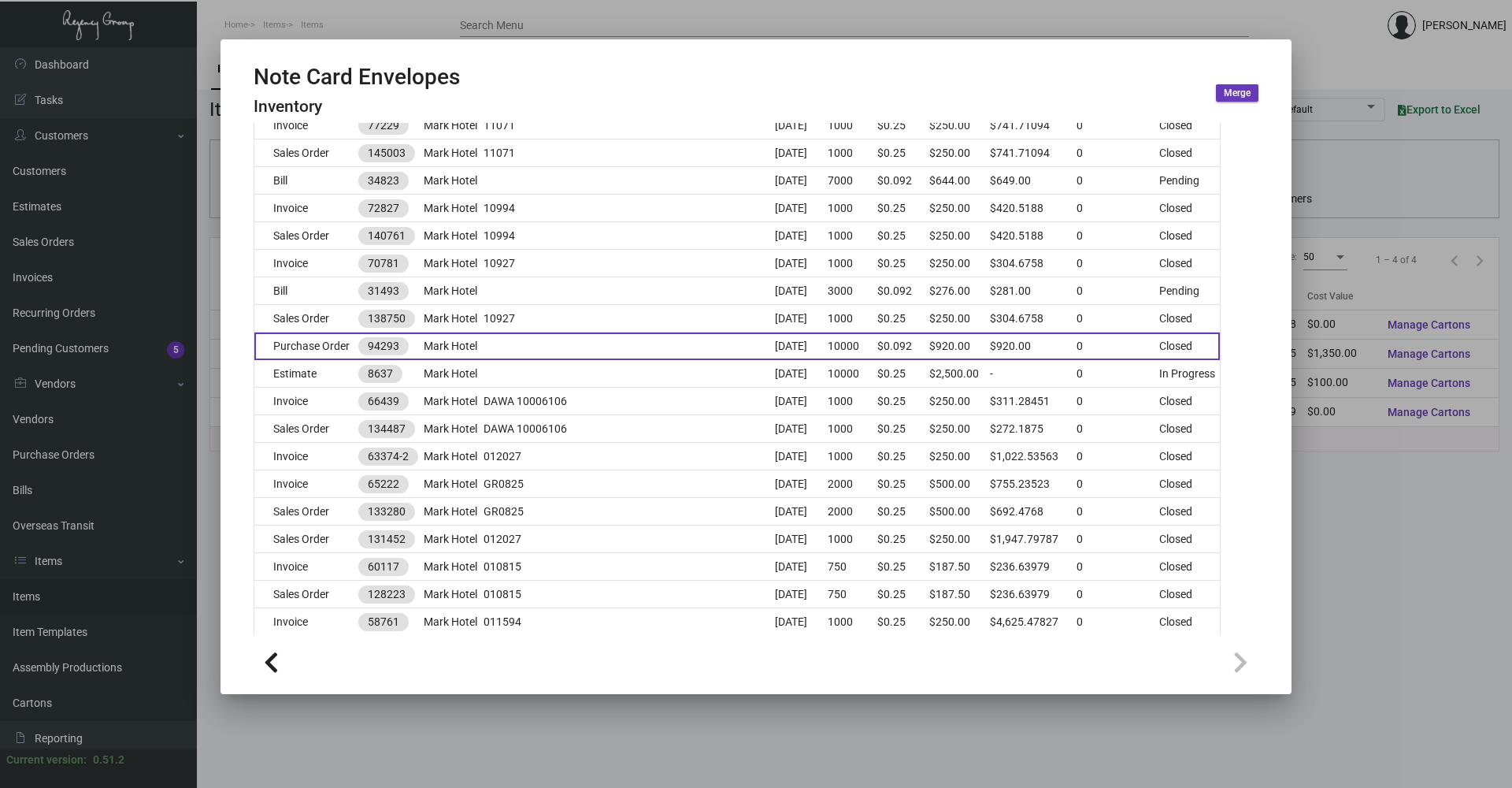click on "Purchase Order" at bounding box center [306, 346] 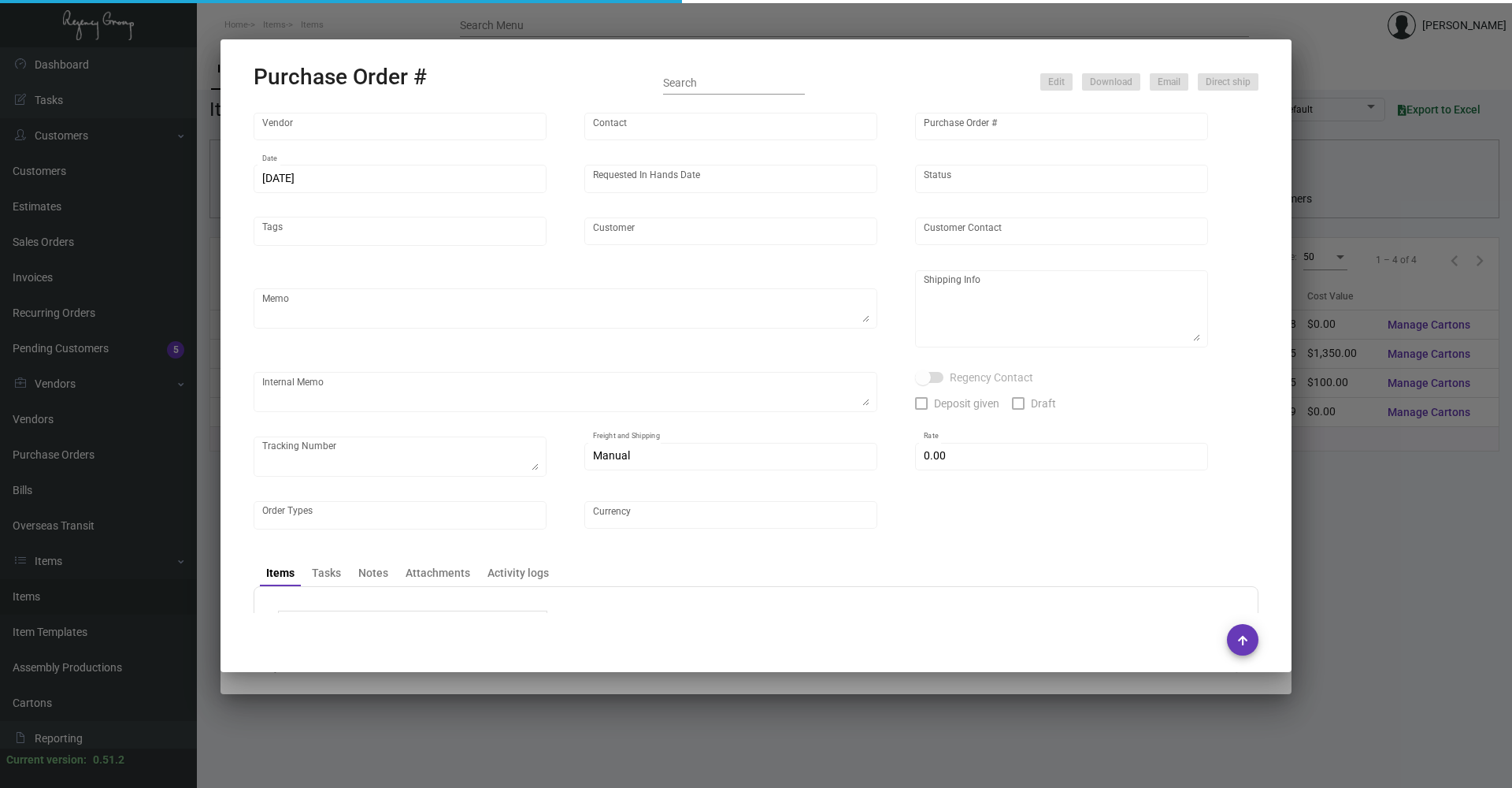 type on "[PERSON_NAME] Printing" 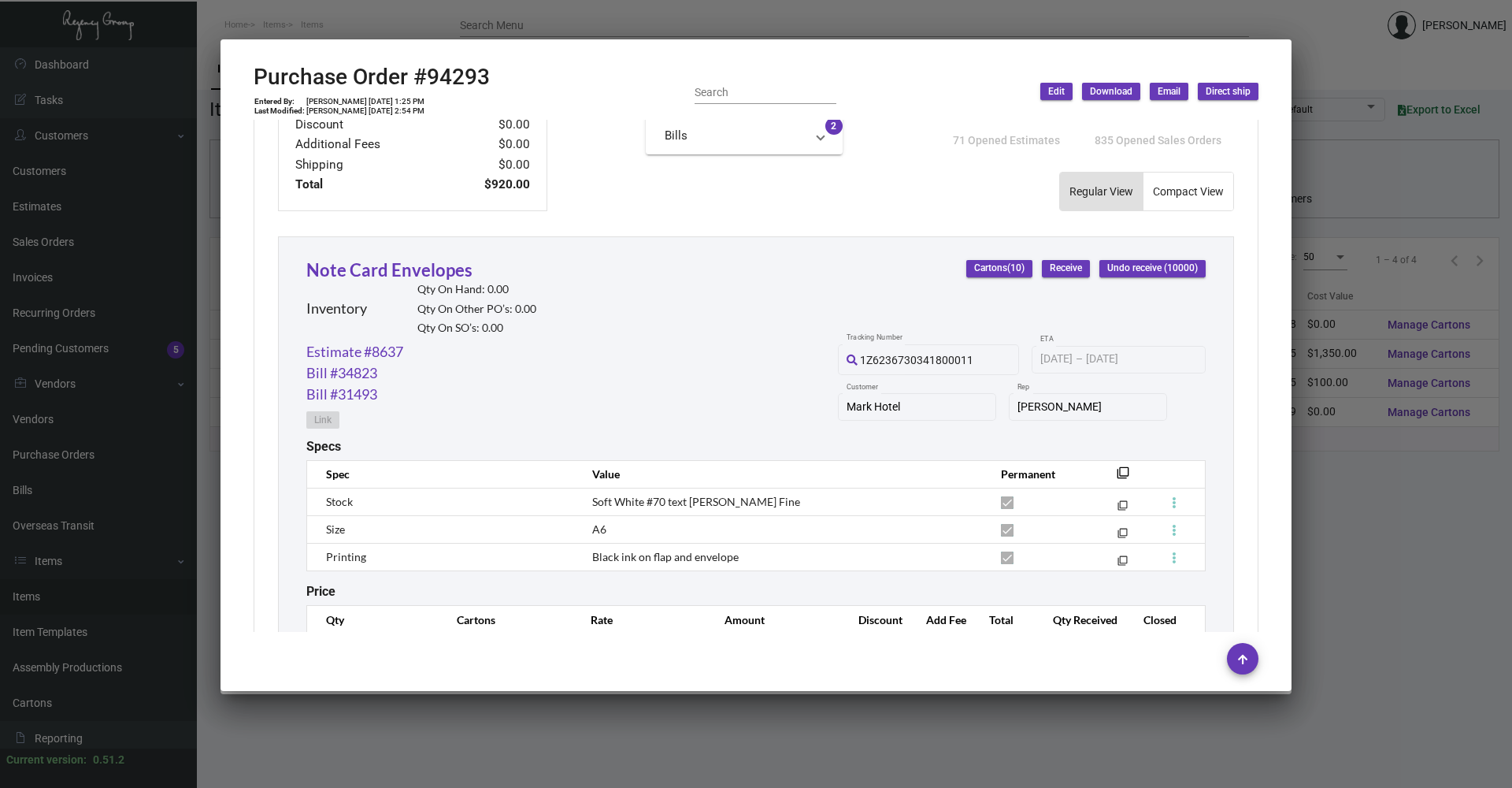 scroll, scrollTop: 703, scrollLeft: 0, axis: vertical 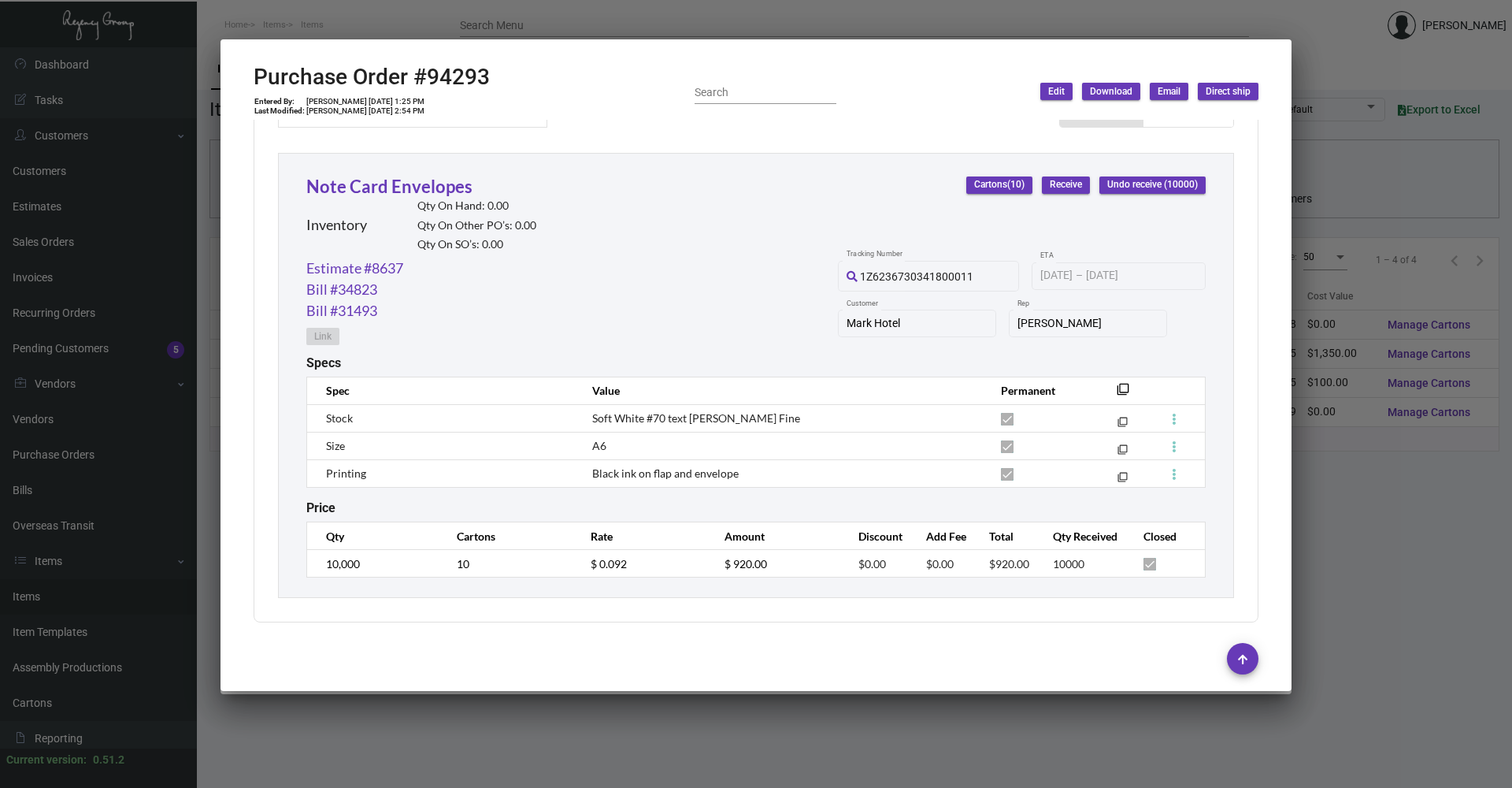 drag, startPoint x: 1377, startPoint y: 28, endPoint x: 1392, endPoint y: 15, distance: 19.849433 